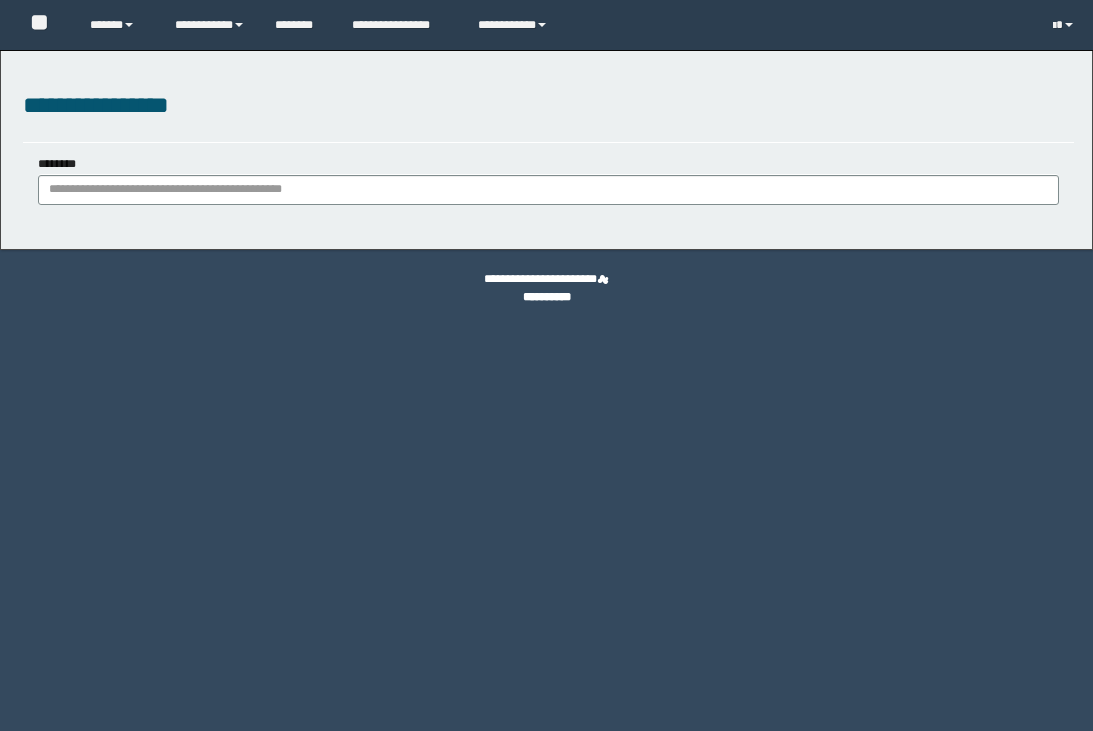 scroll, scrollTop: 0, scrollLeft: 0, axis: both 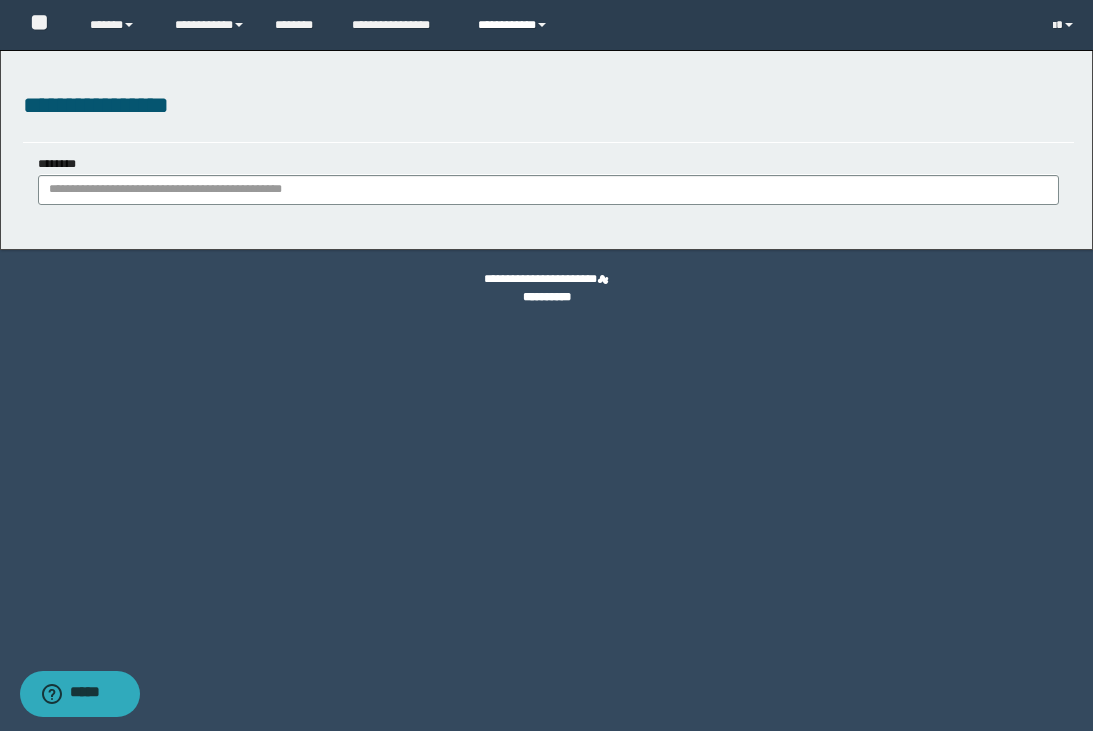 click on "**********" at bounding box center (515, 25) 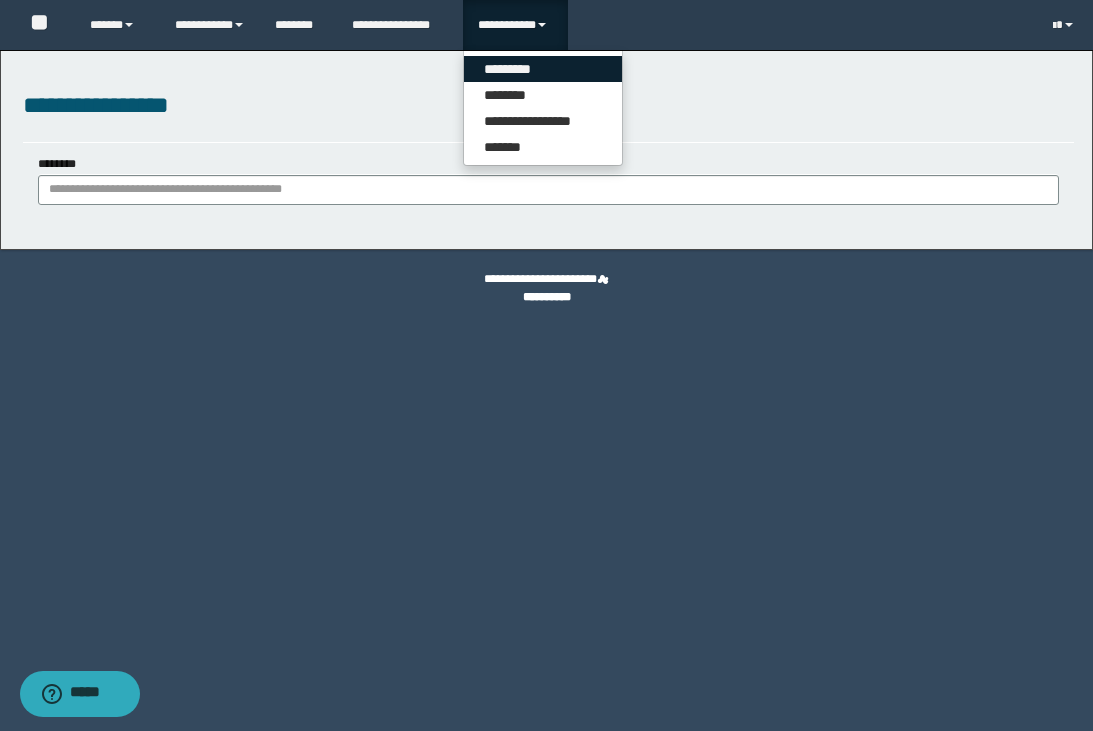 click on "*********" at bounding box center (543, 69) 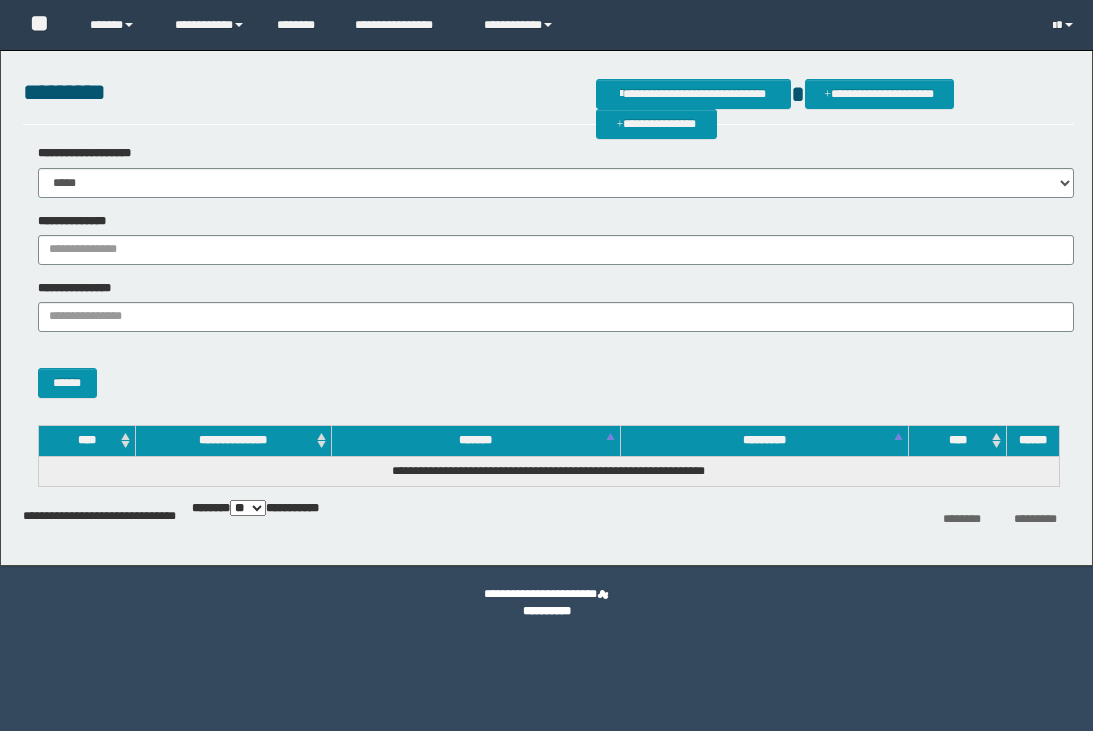 scroll, scrollTop: 0, scrollLeft: 0, axis: both 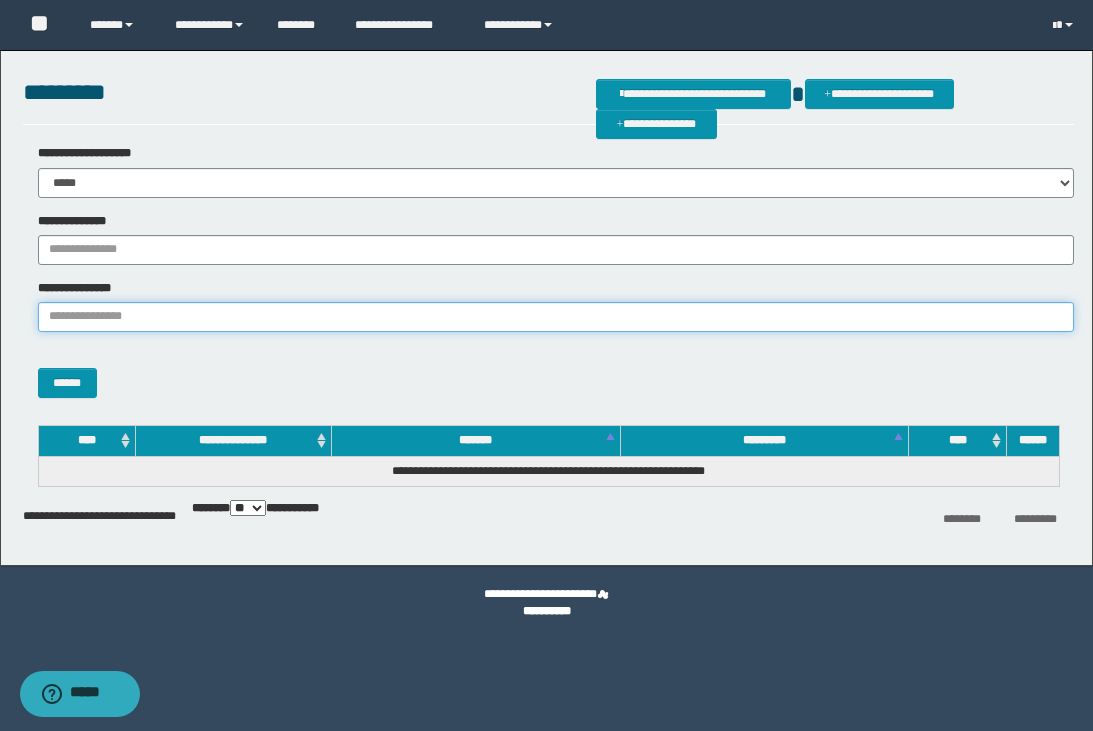 drag, startPoint x: 947, startPoint y: 302, endPoint x: 943, endPoint y: 288, distance: 14.56022 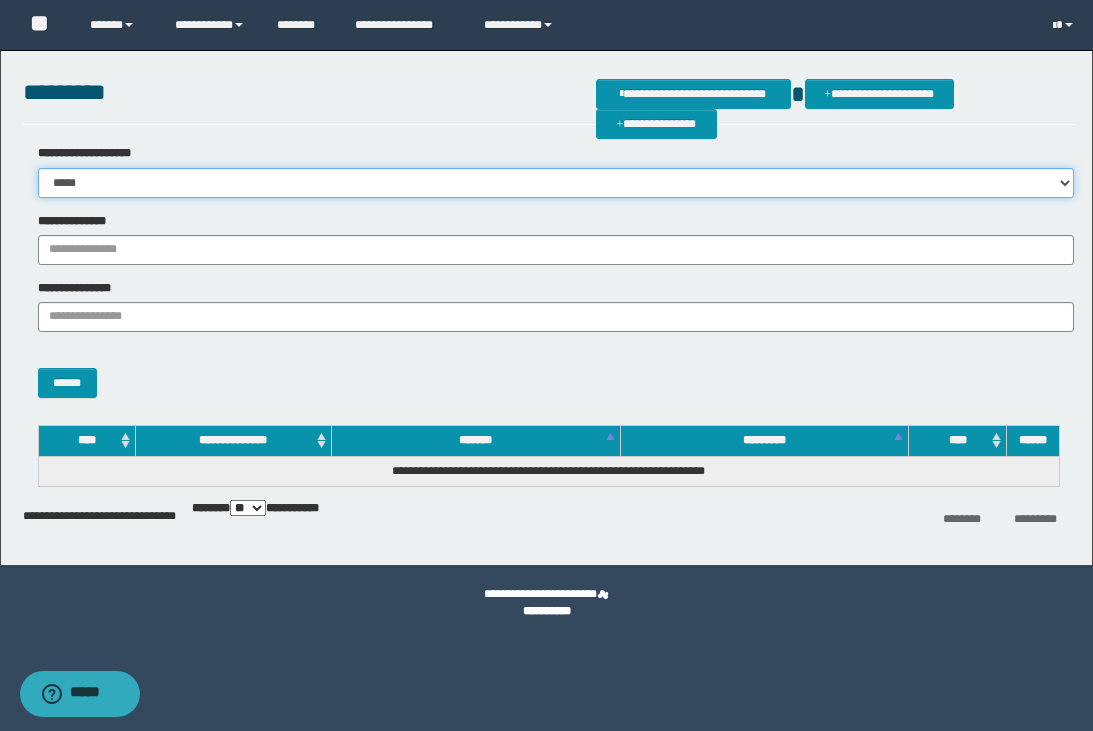 click on "**********" at bounding box center (556, 183) 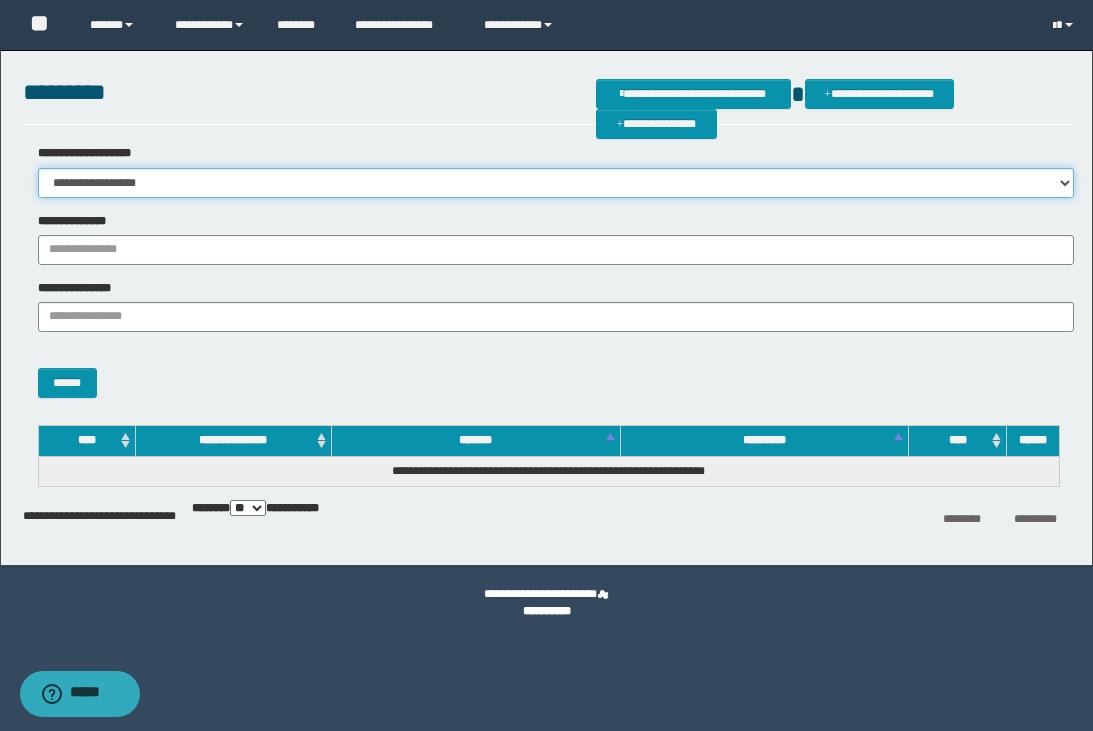 click on "**********" at bounding box center (556, 183) 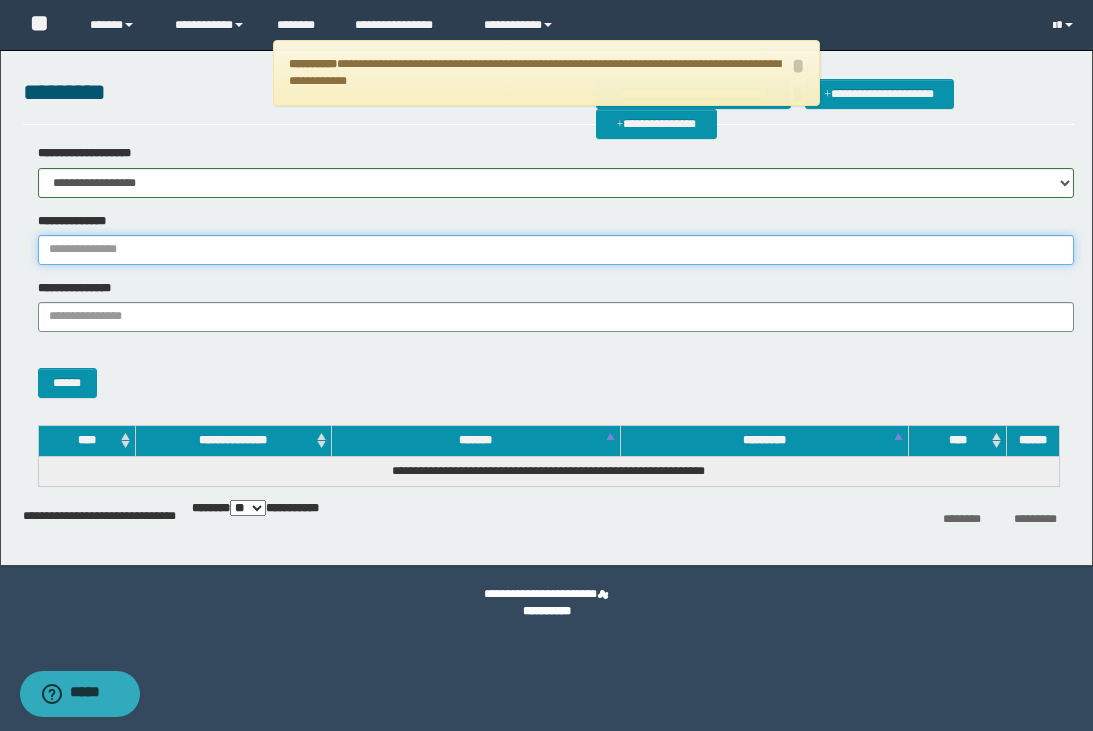 click on "**********" at bounding box center (556, 250) 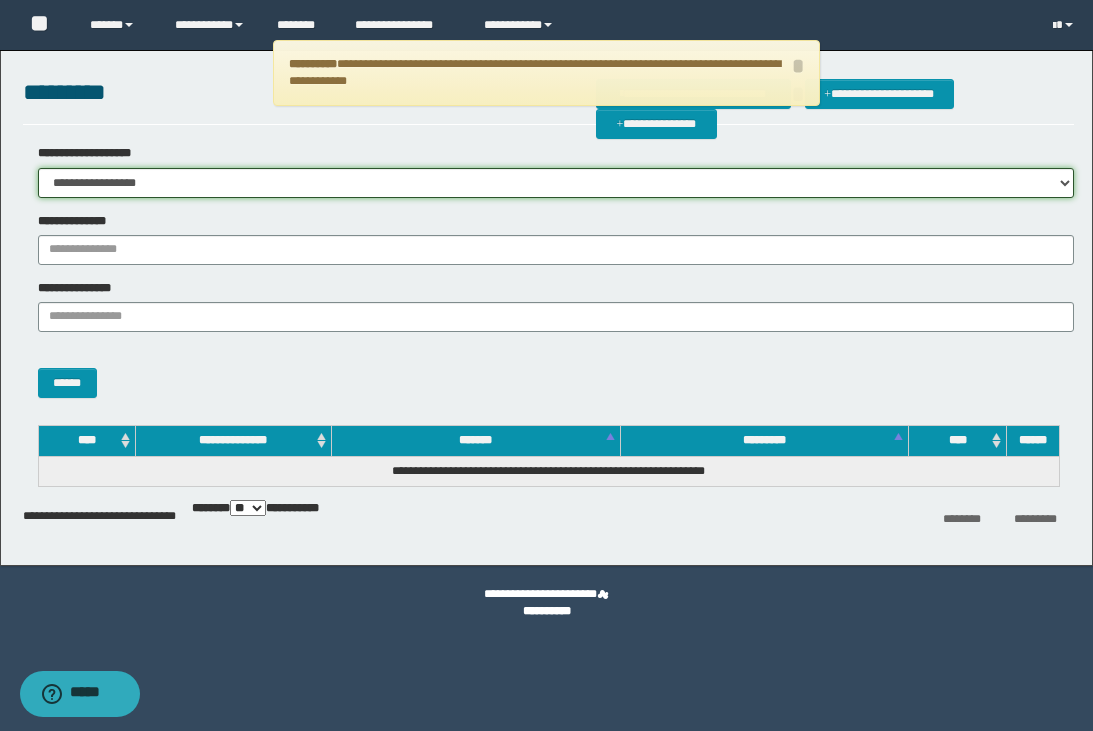 click on "**********" at bounding box center [556, 183] 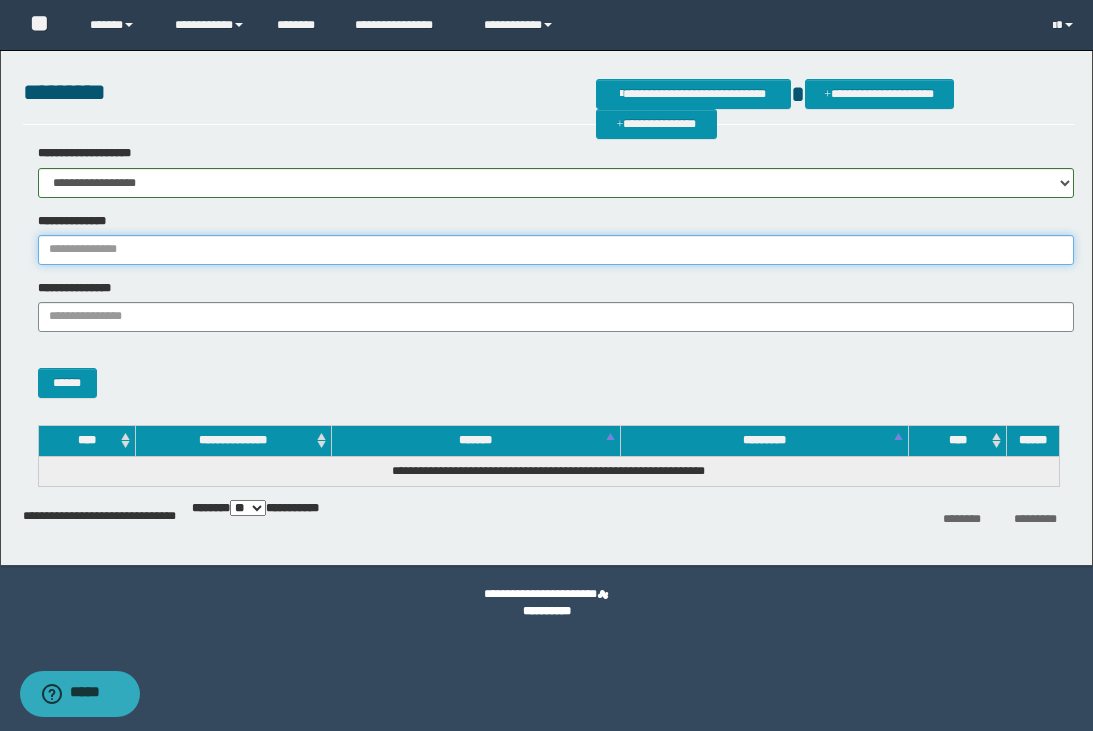 click on "**********" at bounding box center [556, 250] 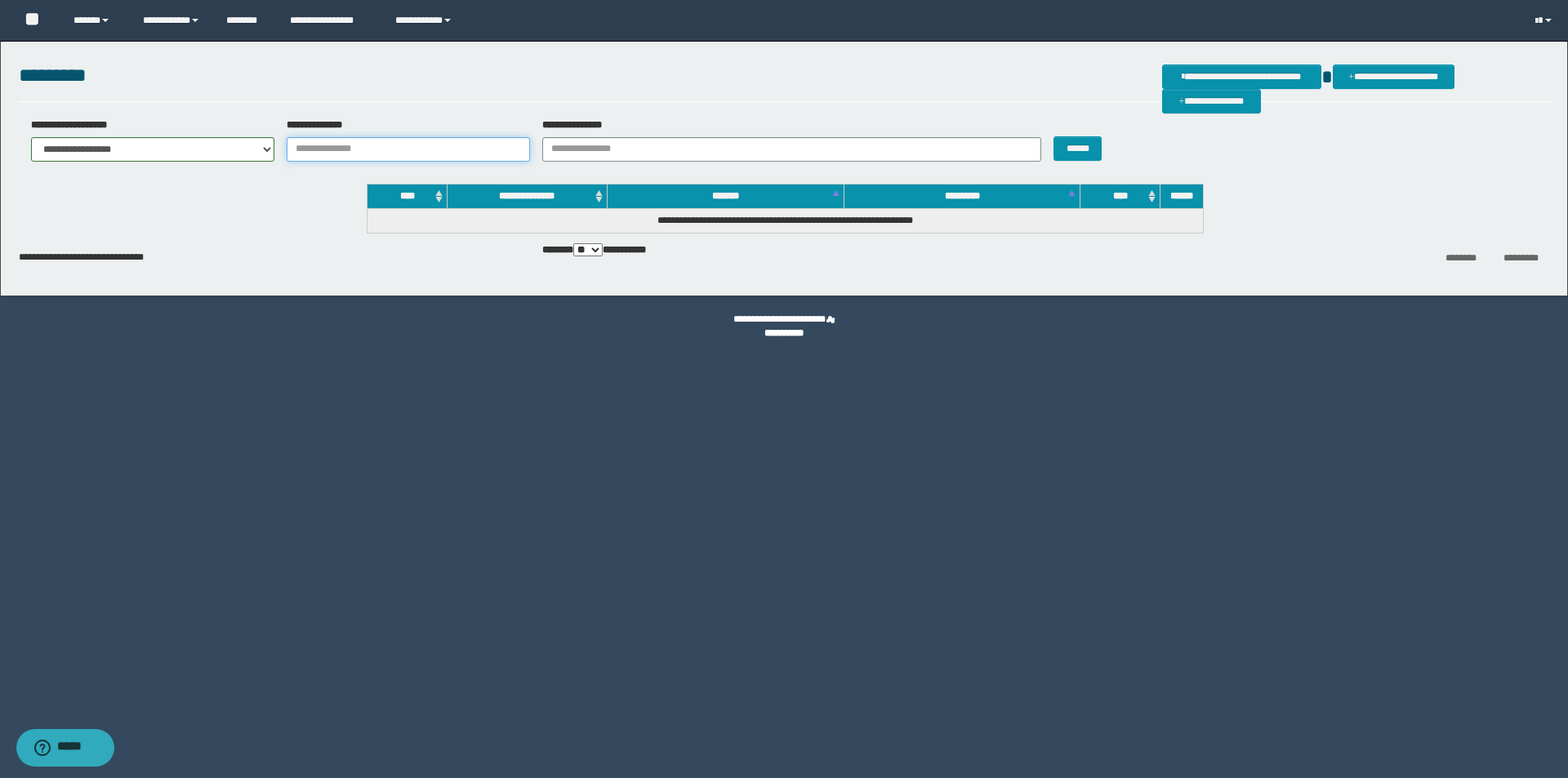 click on "**********" at bounding box center (408, 149) 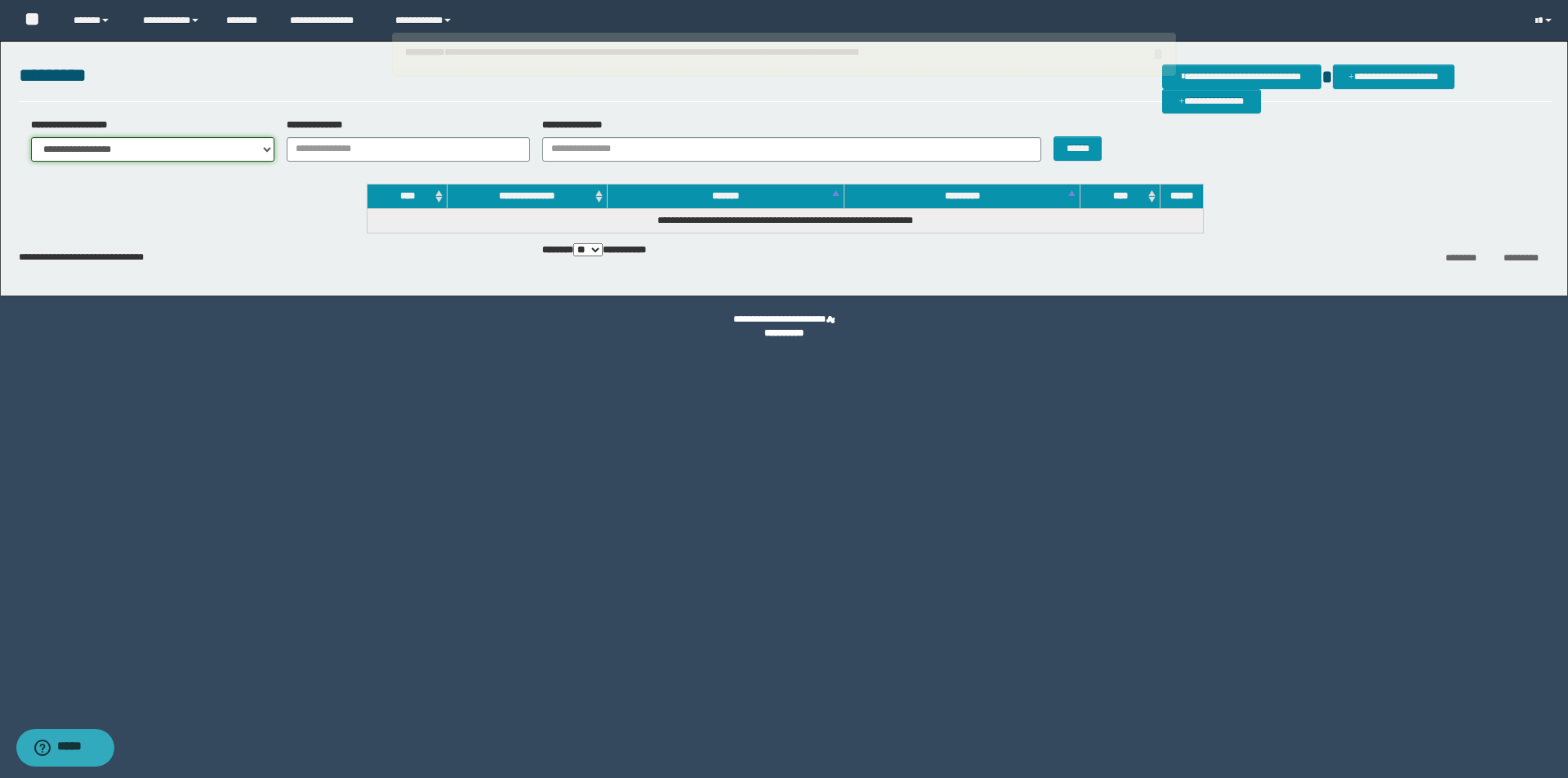 click on "**********" at bounding box center [153, 149] 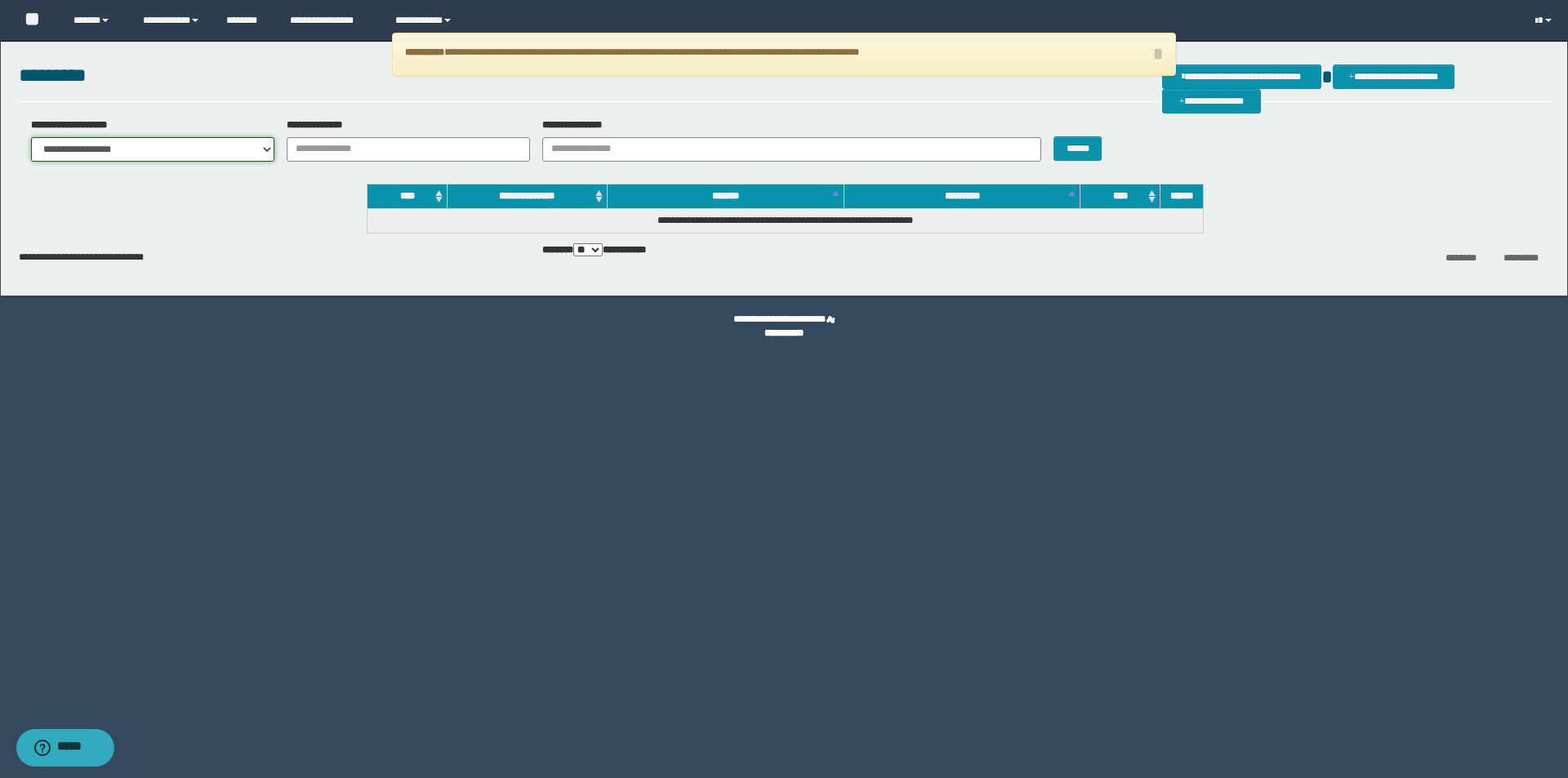 select 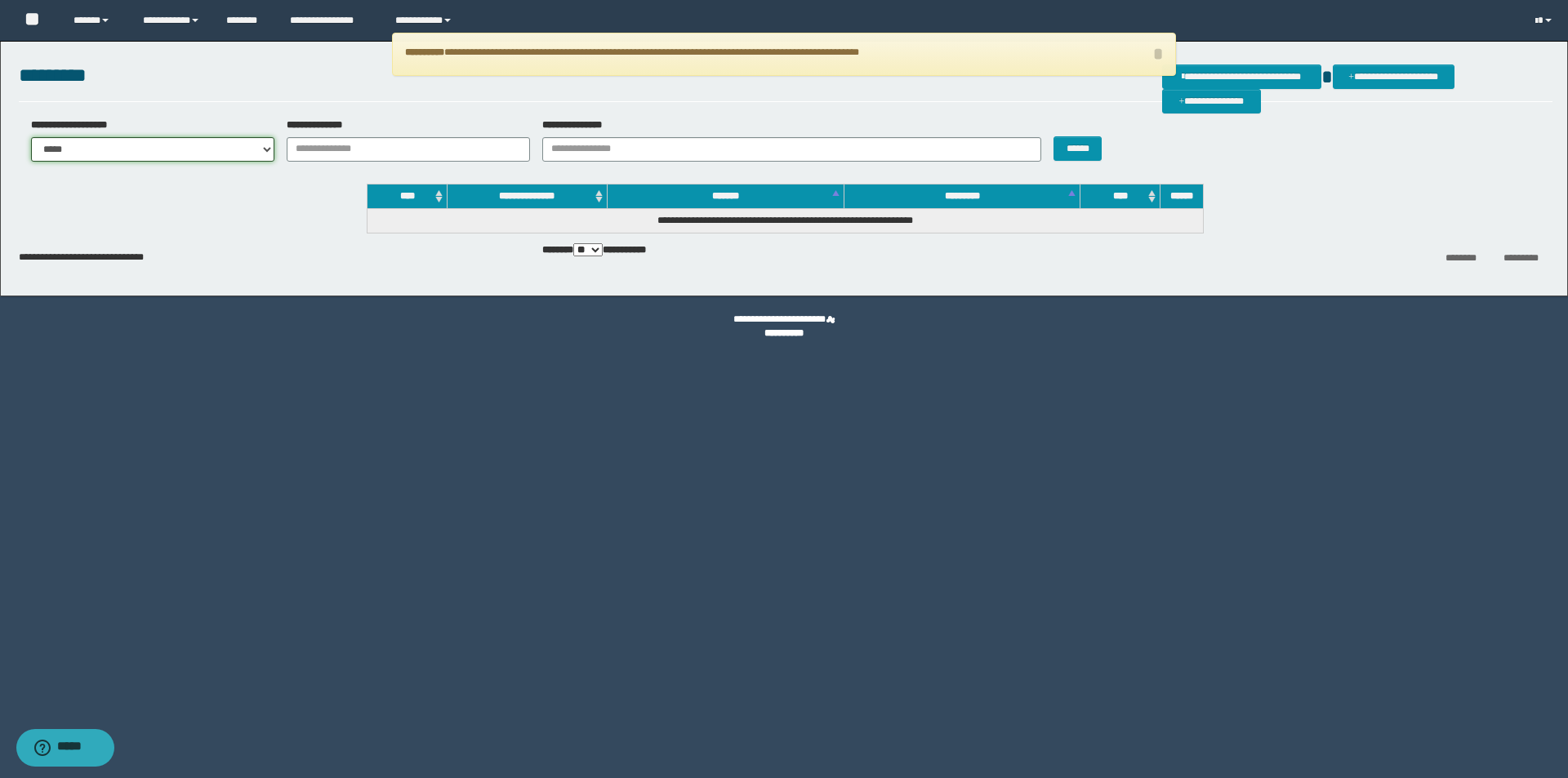 click on "**********" at bounding box center [153, 149] 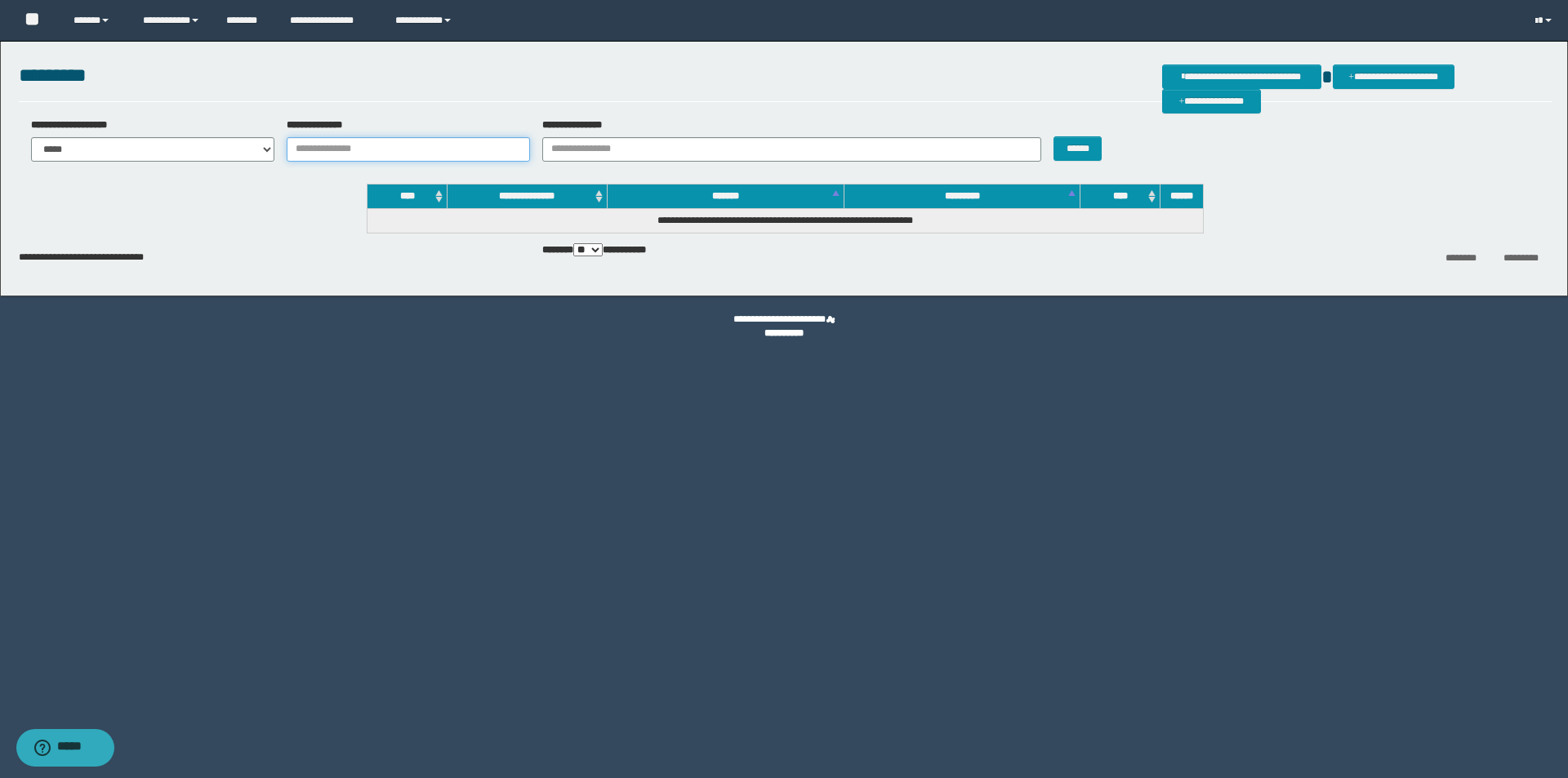 click on "**********" at bounding box center (408, 149) 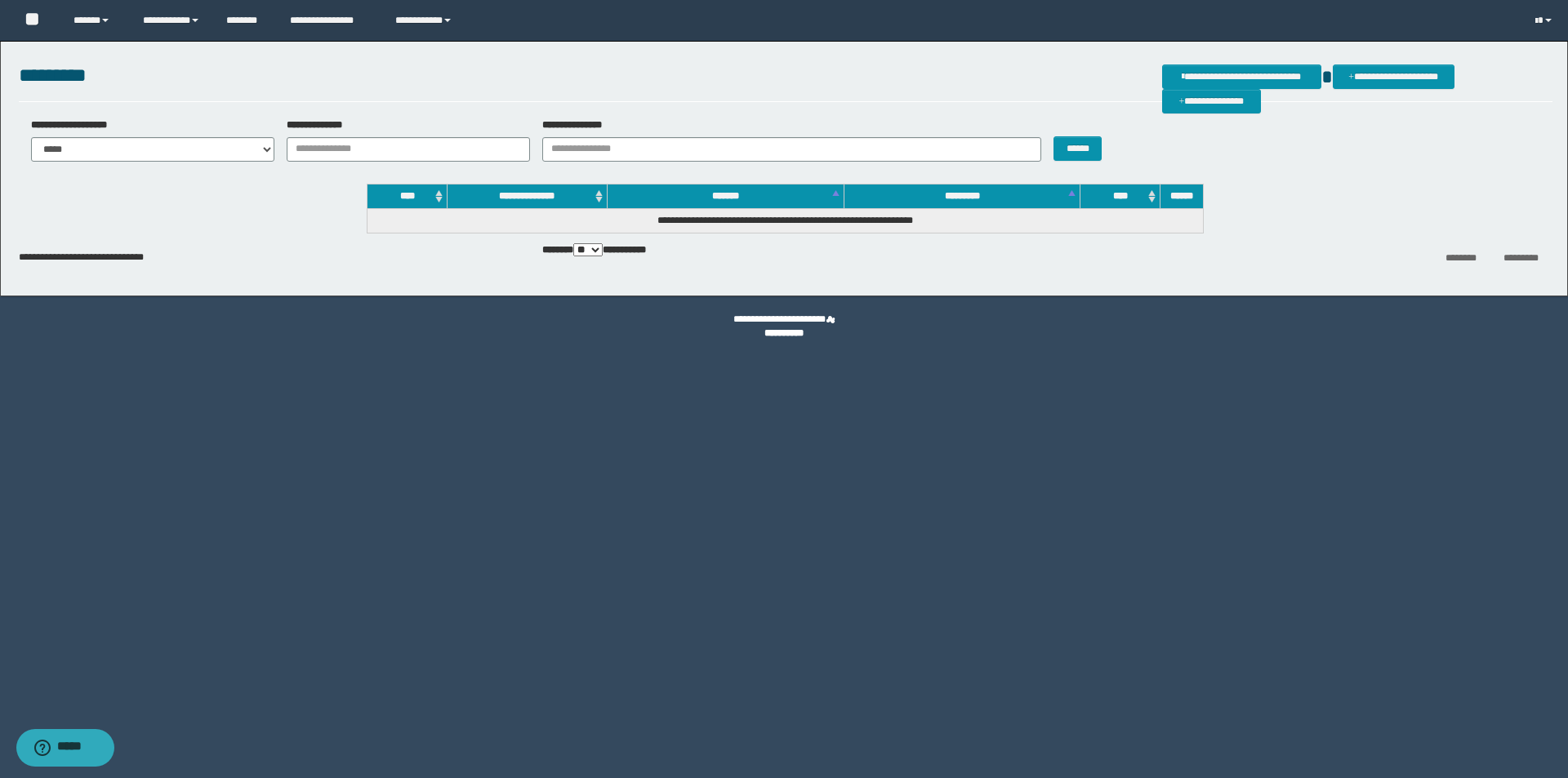 click on "**********" at bounding box center [786, 145] 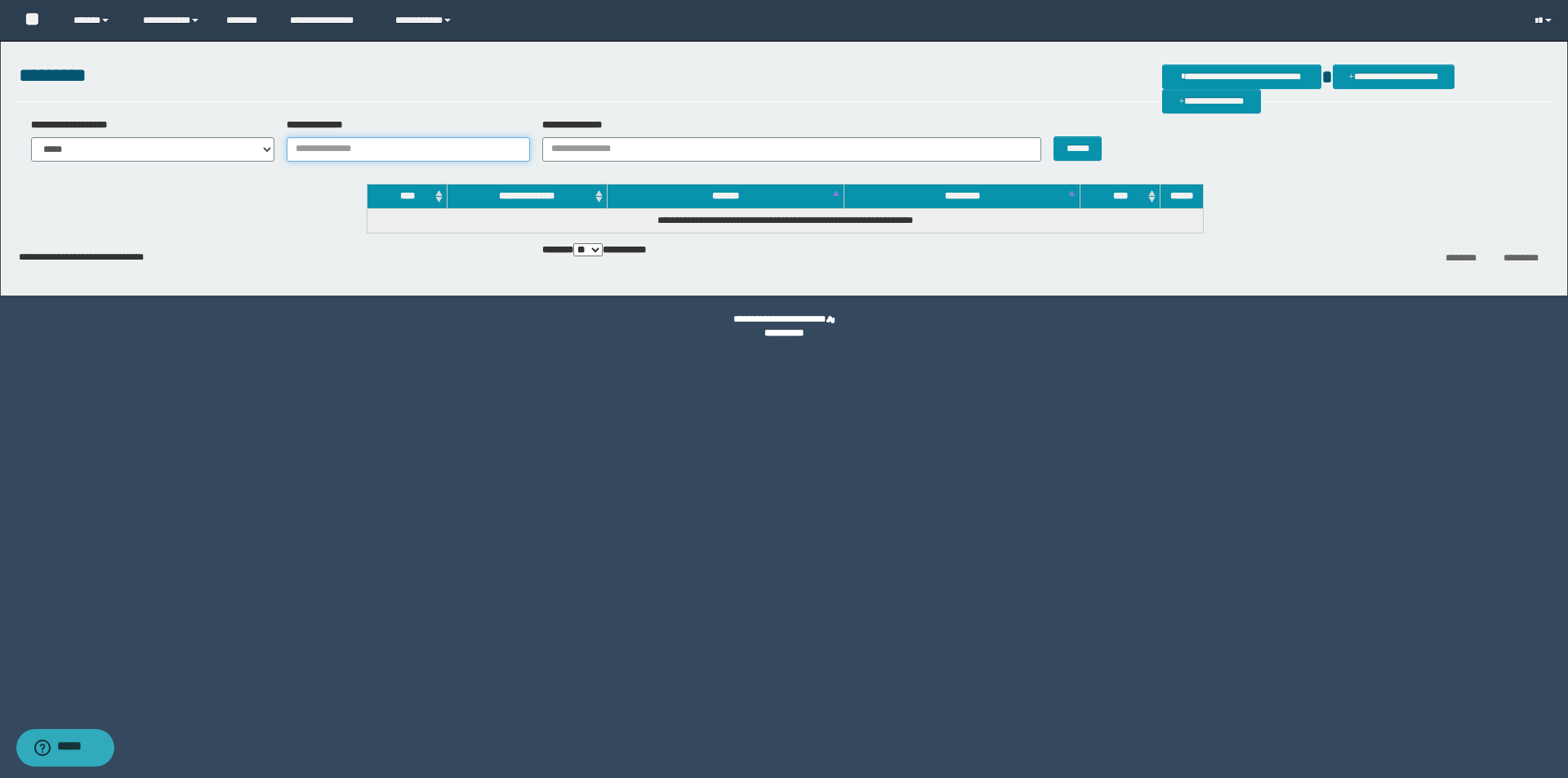 click on "**********" at bounding box center [408, 149] 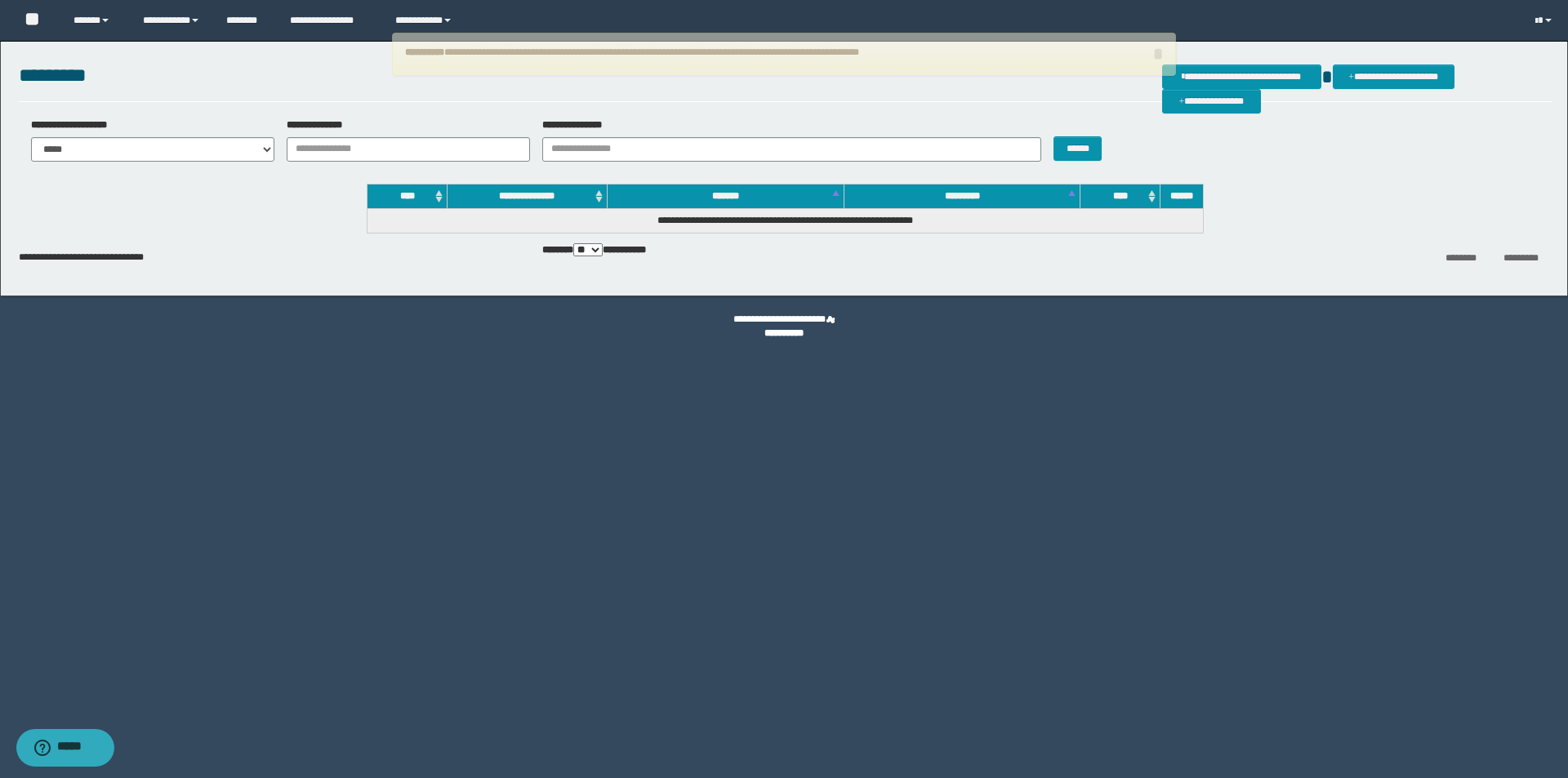 click on "**********" at bounding box center [786, 232] 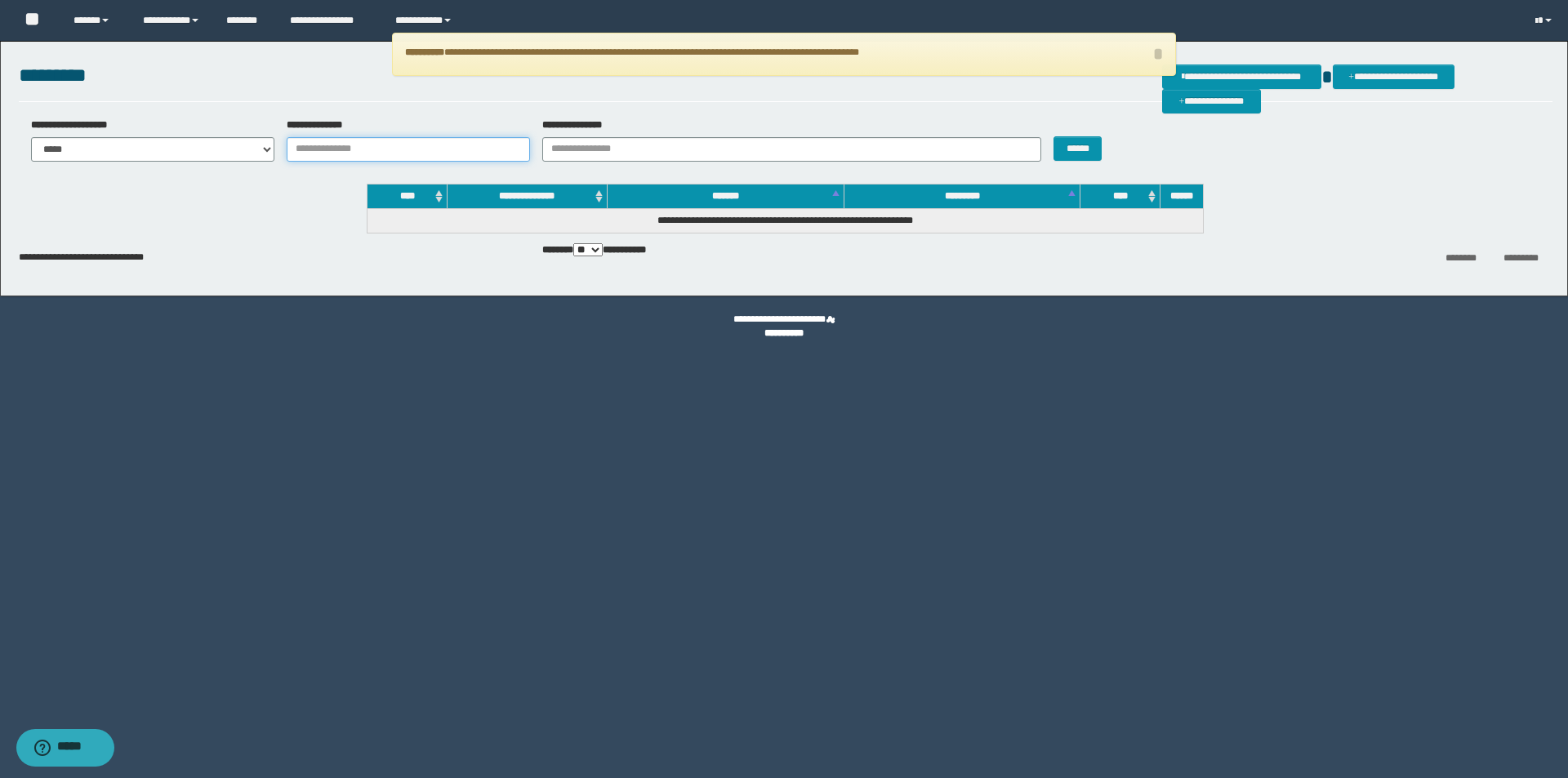 click on "**********" at bounding box center [408, 149] 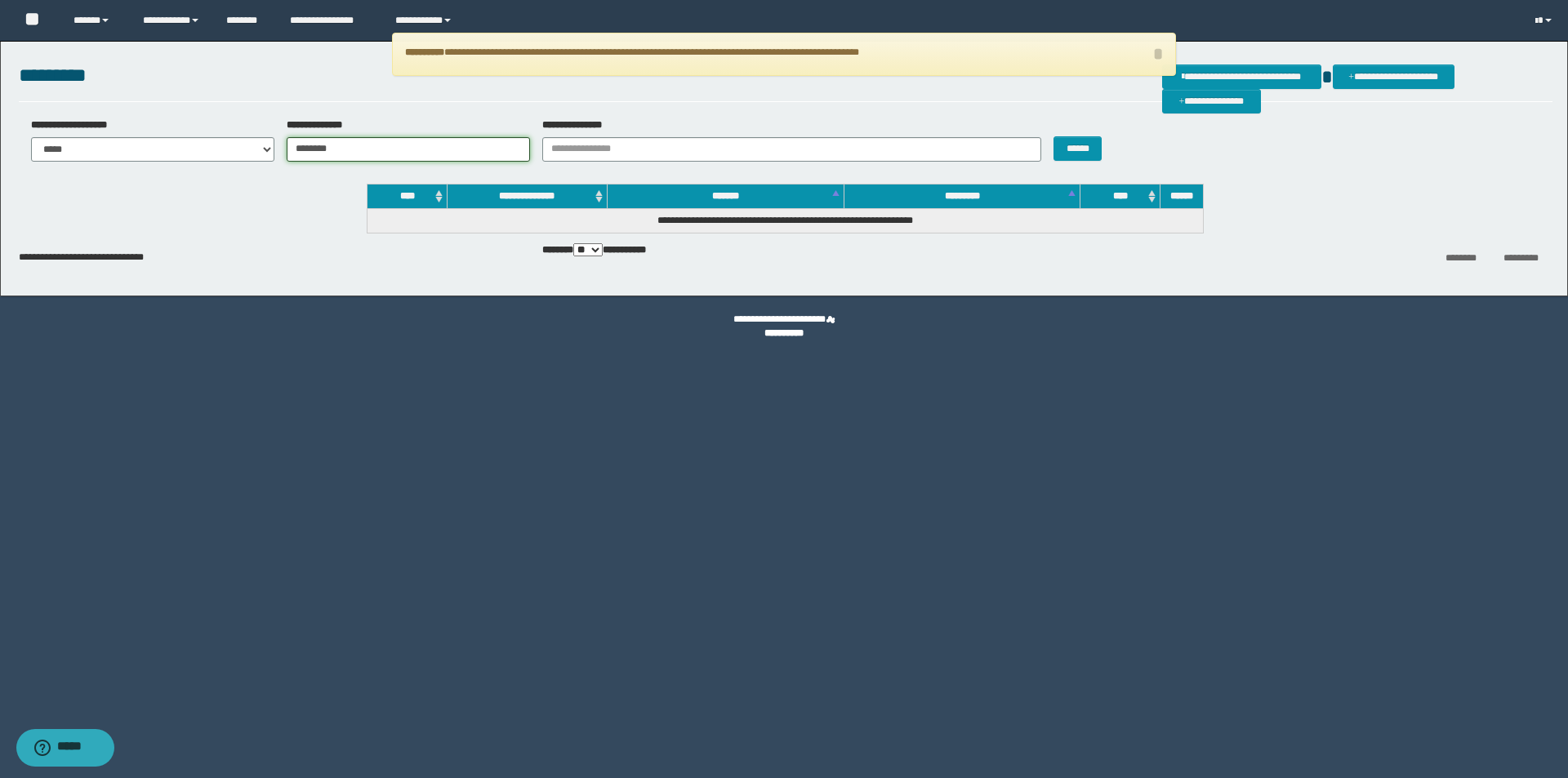 type on "********" 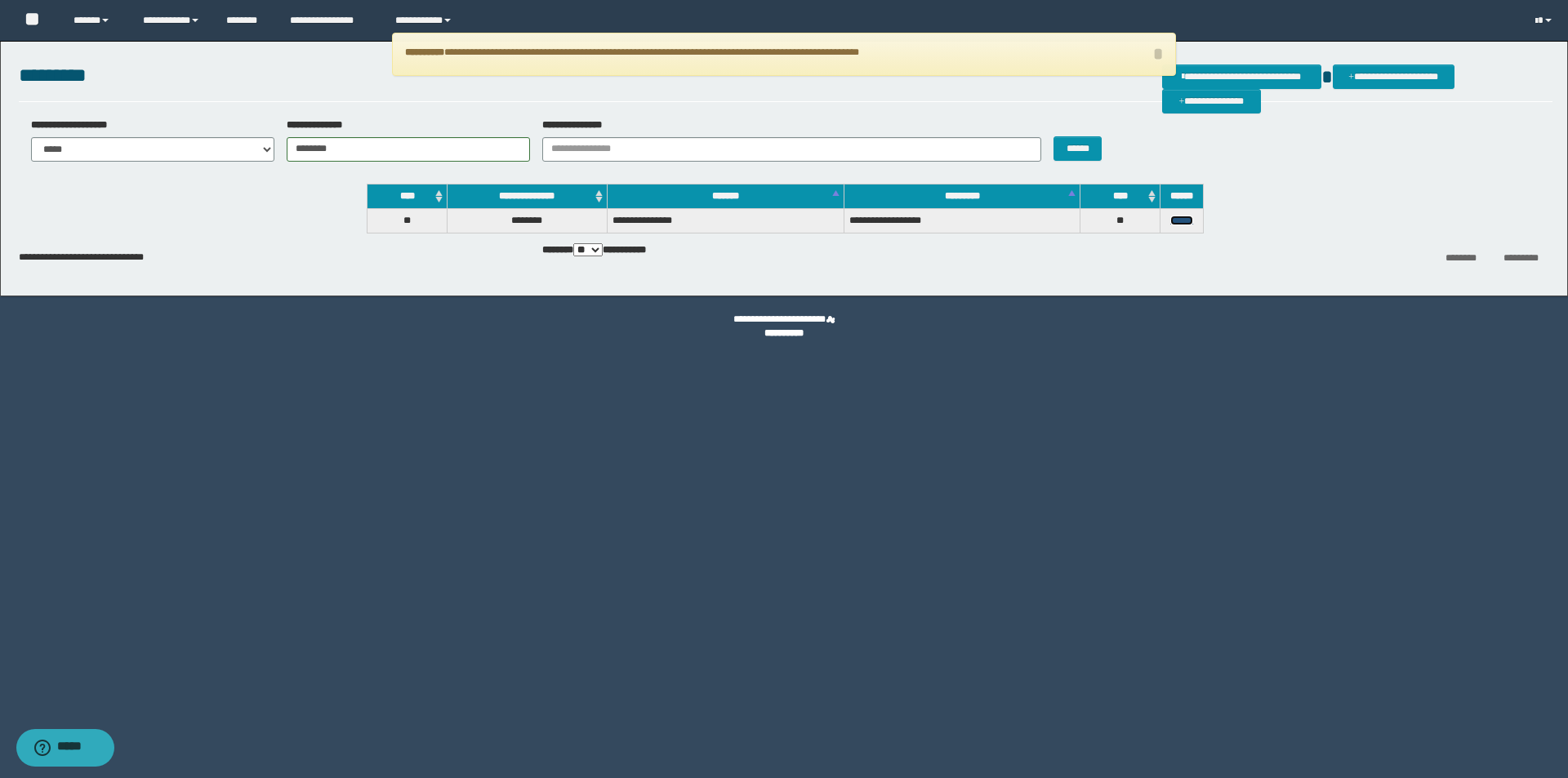 click on "******" at bounding box center [1182, 220] 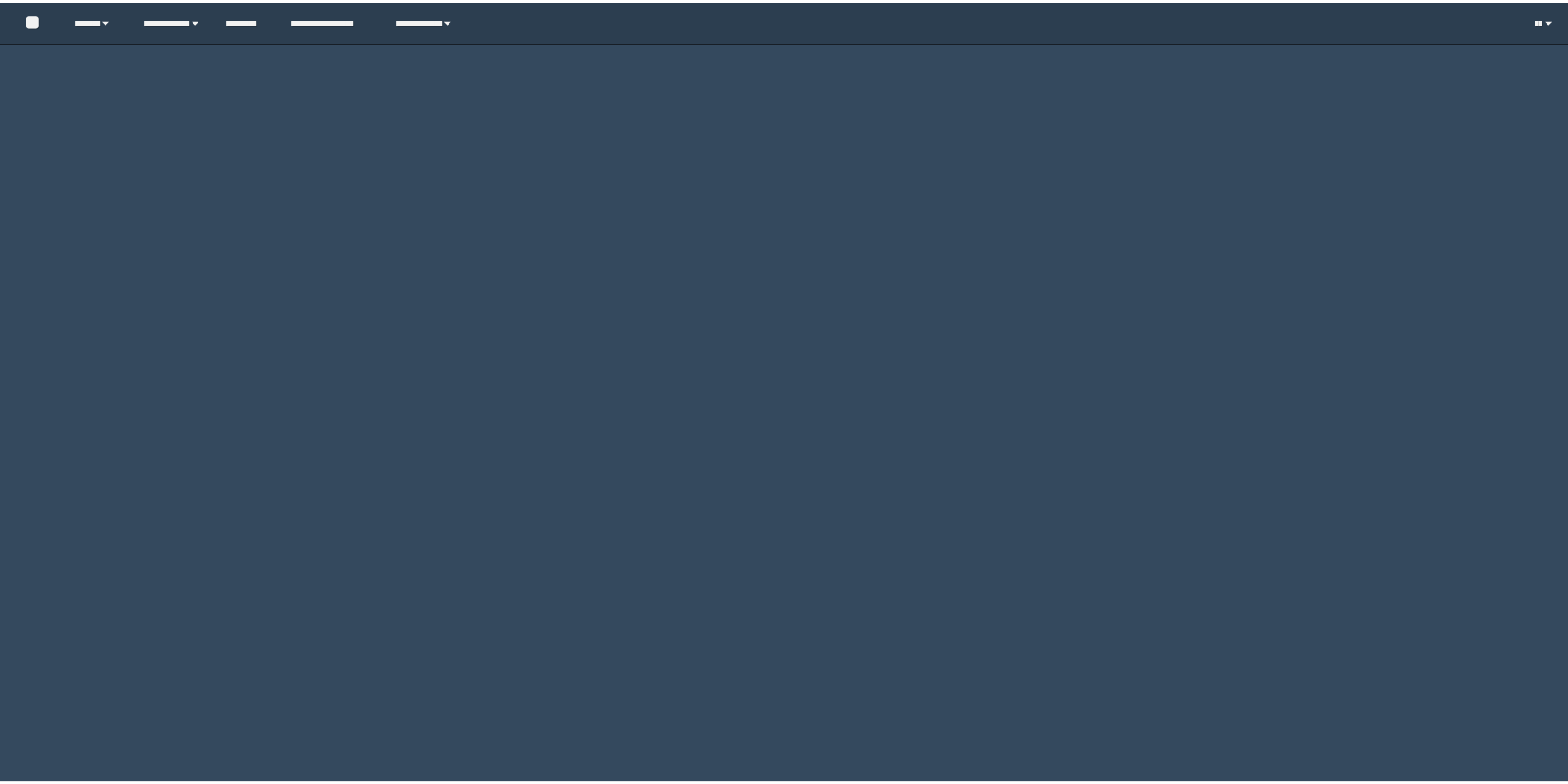 scroll, scrollTop: 0, scrollLeft: 0, axis: both 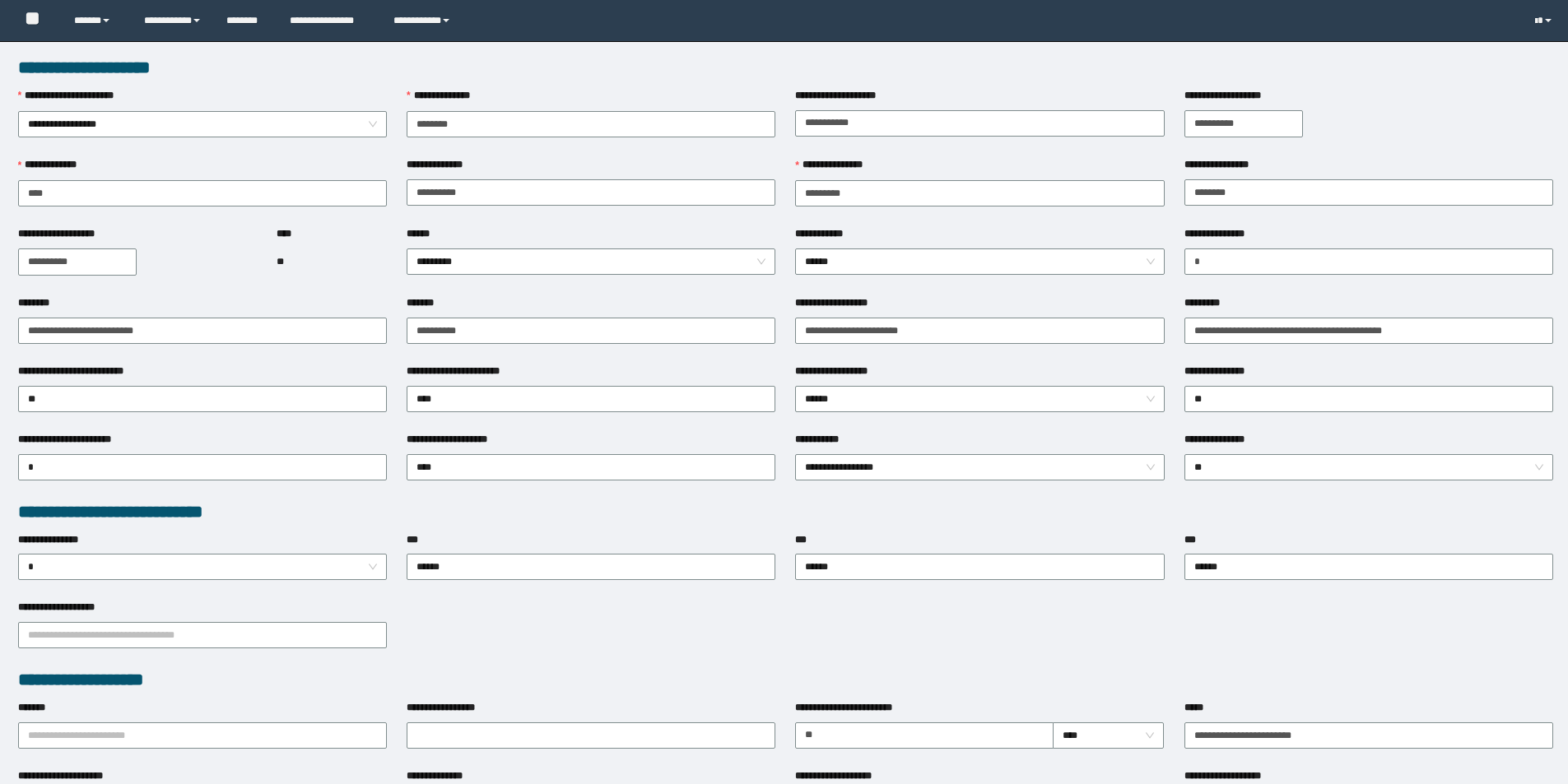 type on "********" 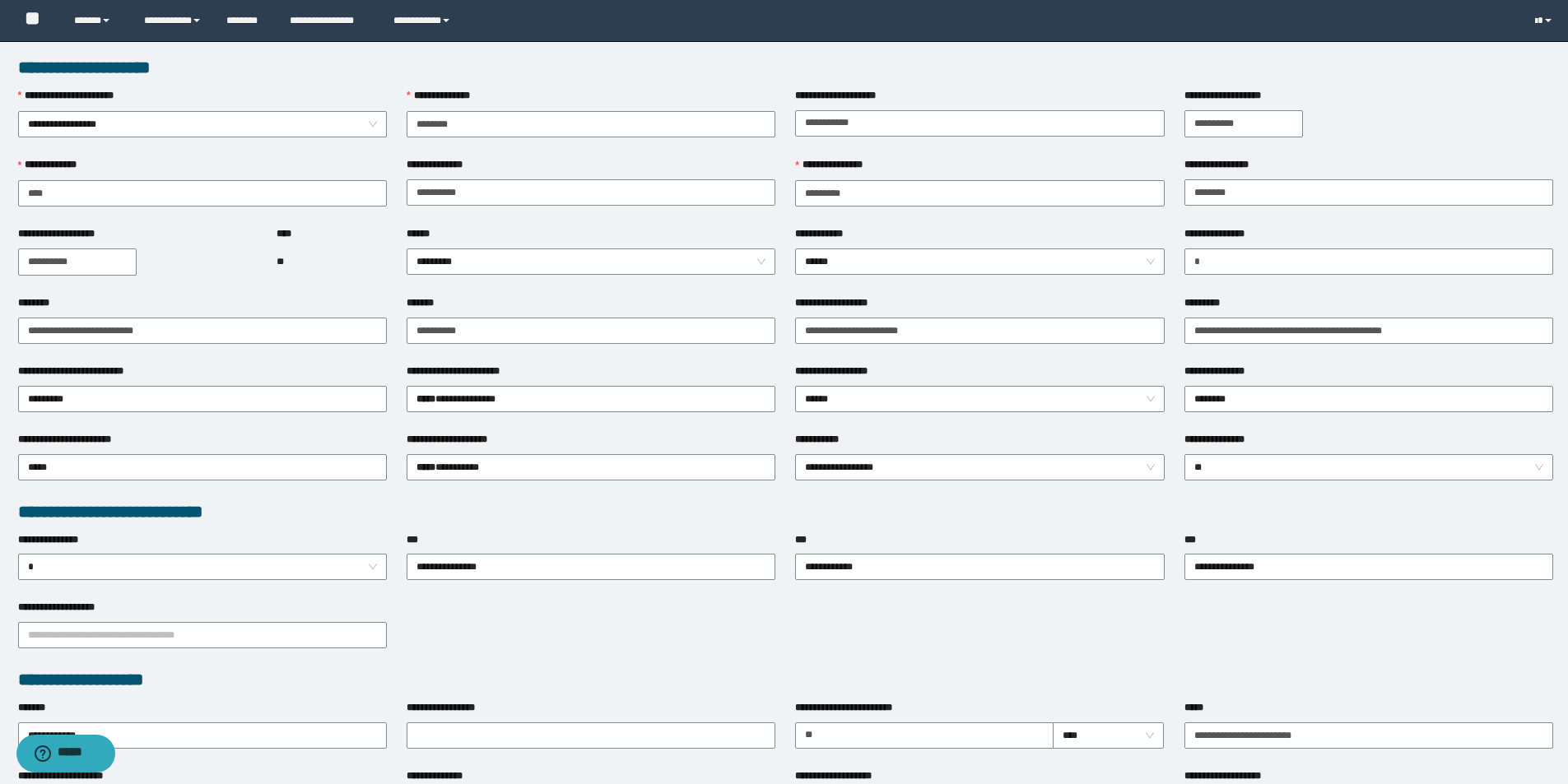 scroll, scrollTop: 0, scrollLeft: 0, axis: both 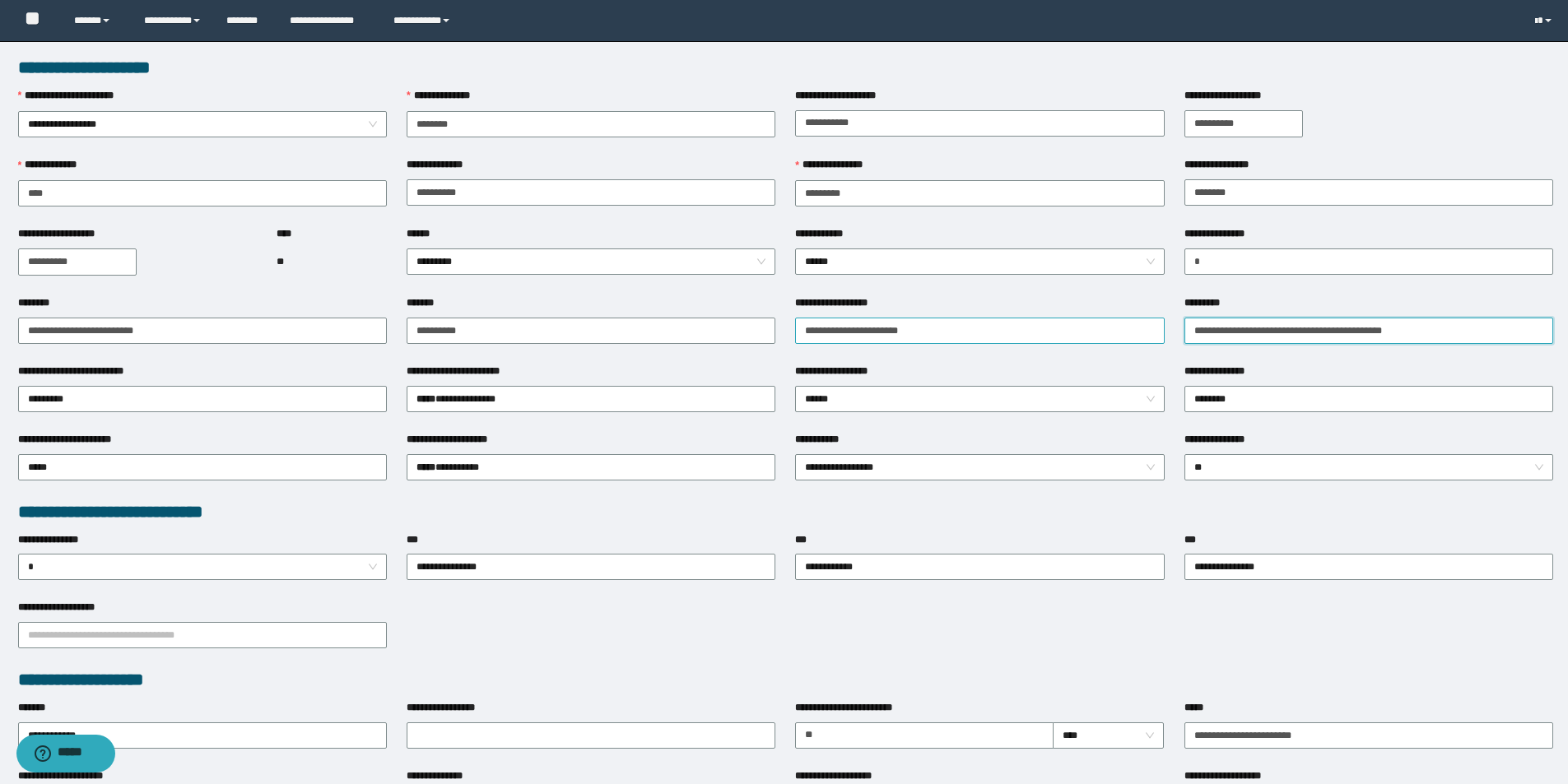 drag, startPoint x: 1430, startPoint y: 330, endPoint x: 1143, endPoint y: 331, distance: 287.00174 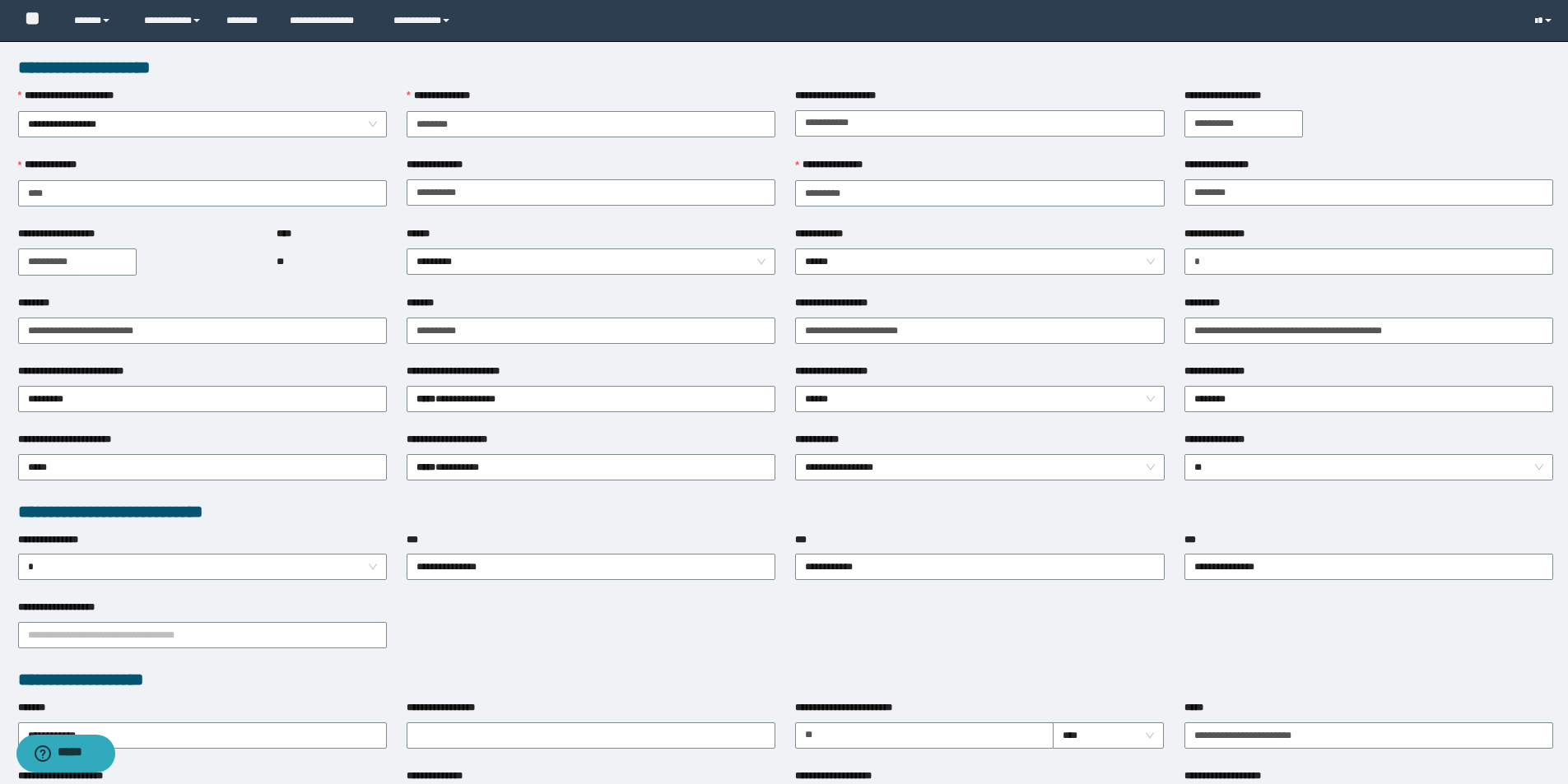 click on "**********" at bounding box center [1369, 261] 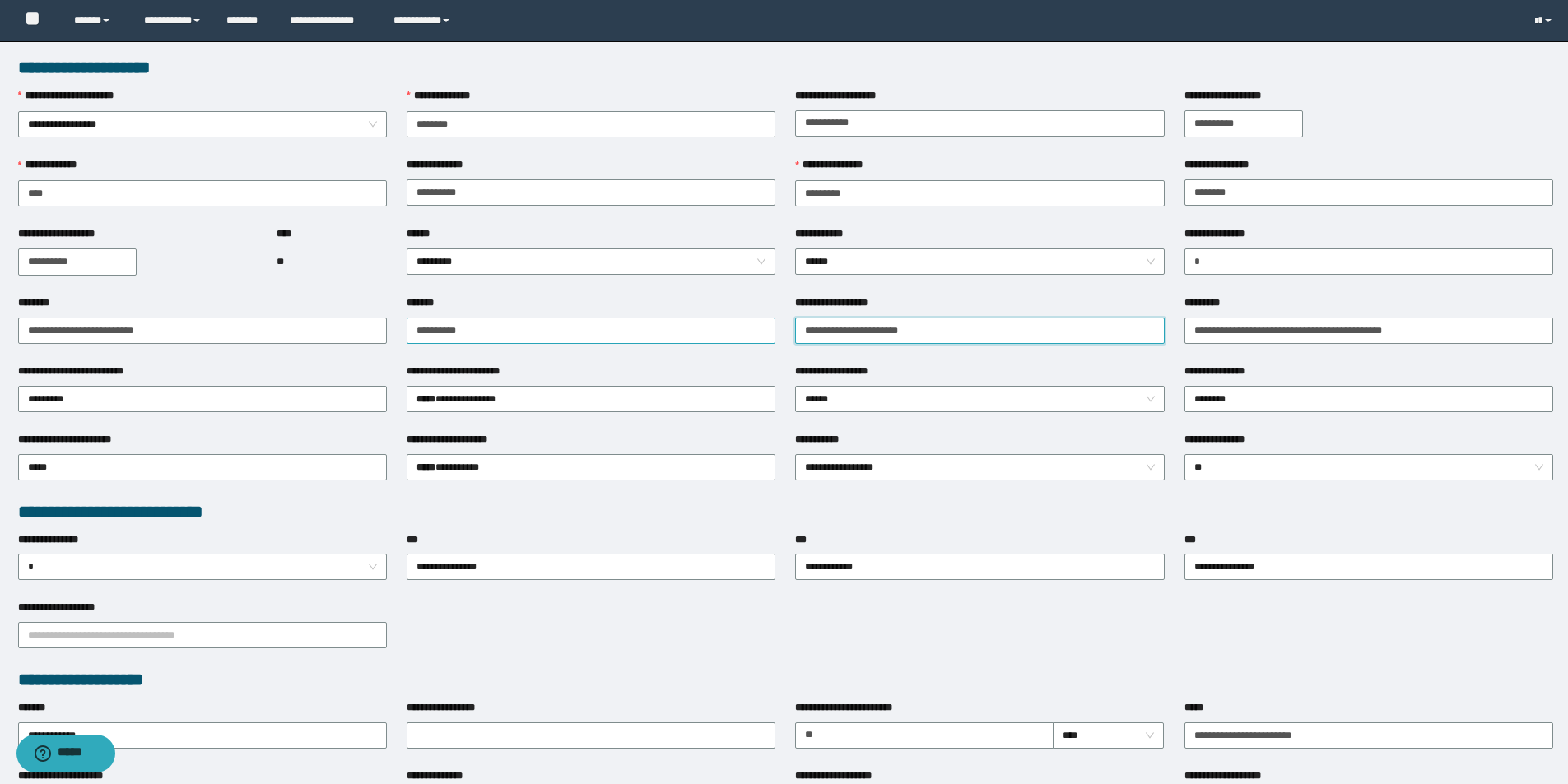 drag, startPoint x: 990, startPoint y: 332, endPoint x: 749, endPoint y: 335, distance: 241.01867 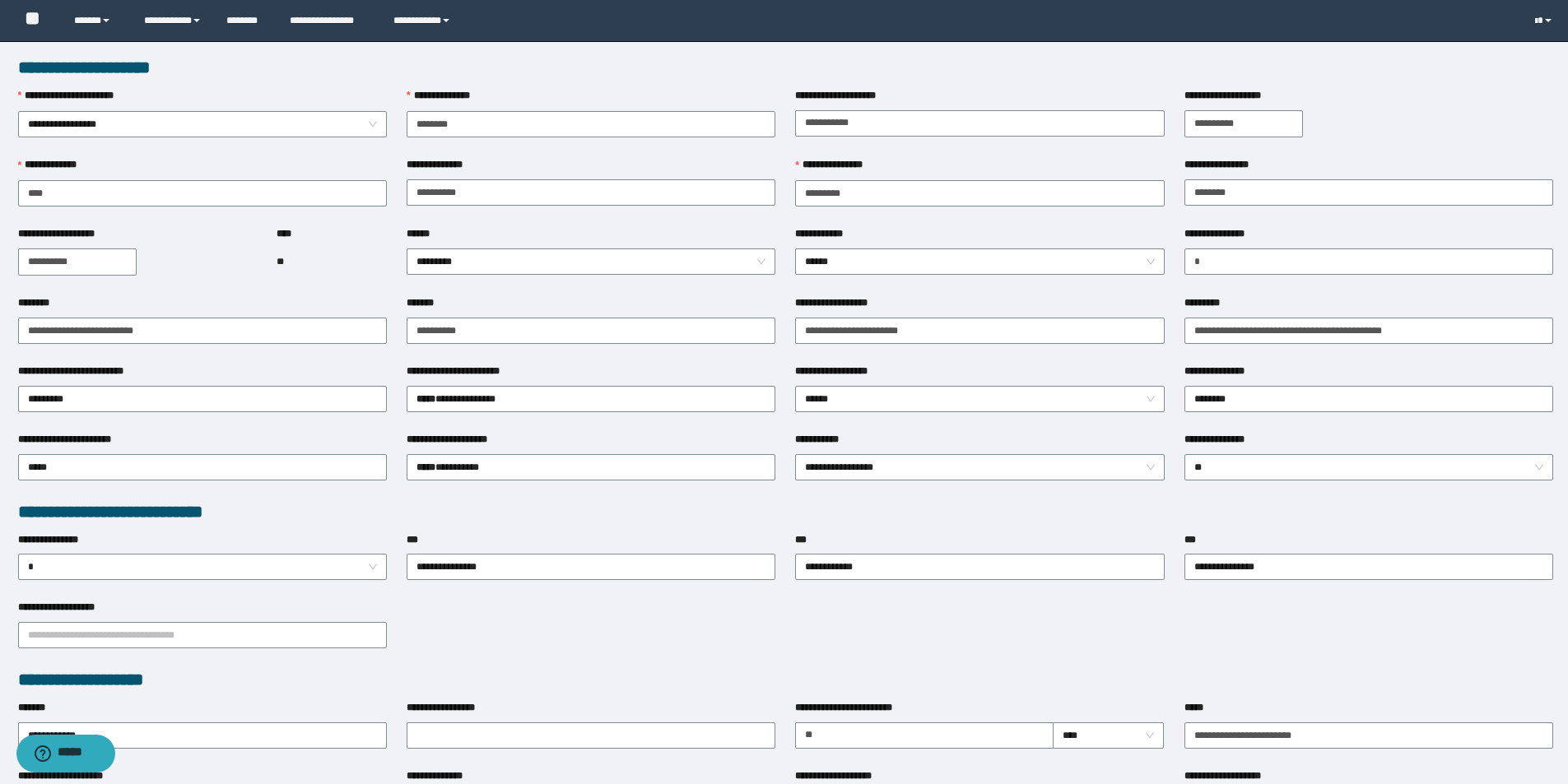click on "*********" at bounding box center (1369, 306) 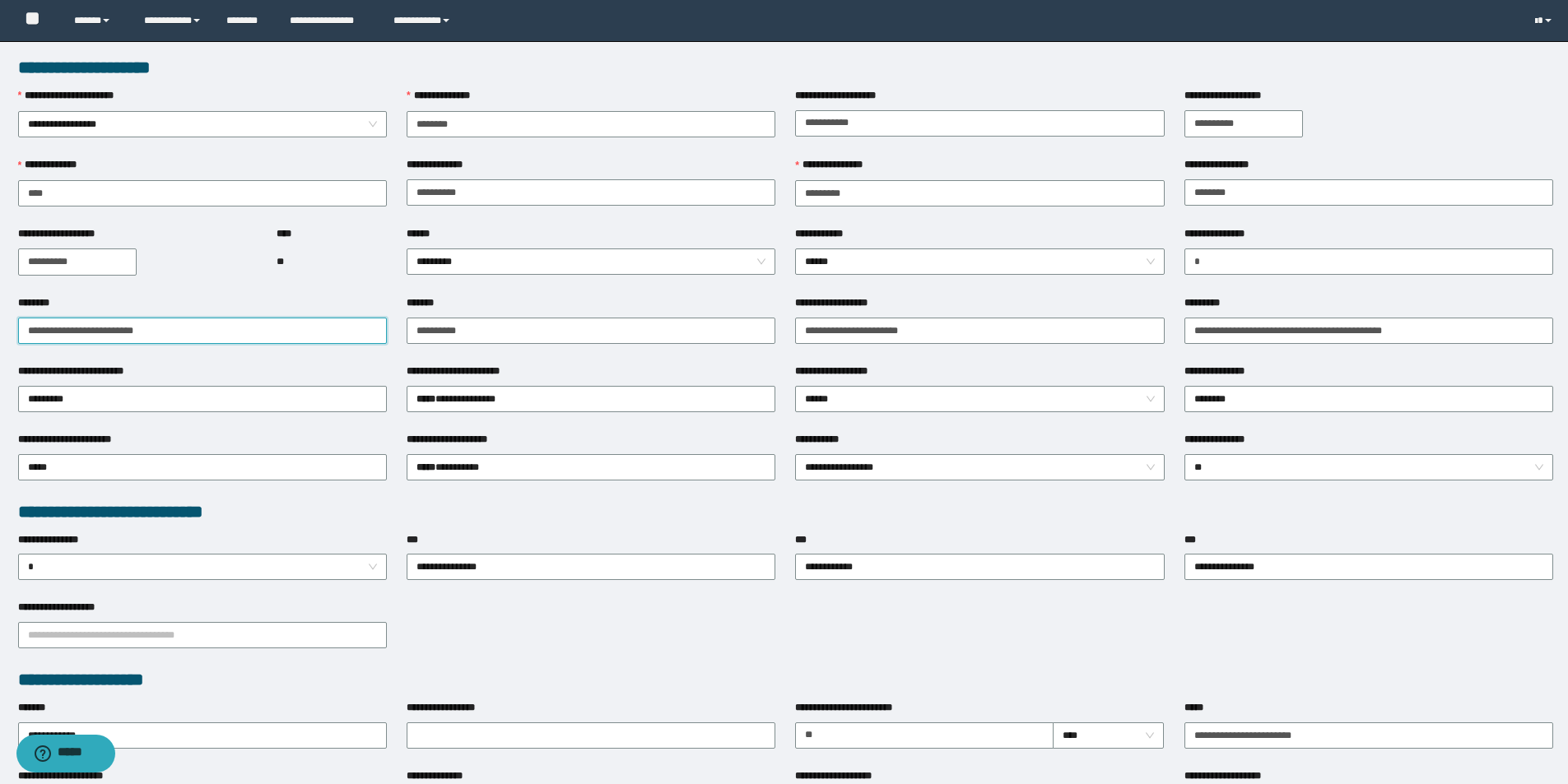 drag, startPoint x: 287, startPoint y: 332, endPoint x: 0, endPoint y: 338, distance: 287.06271 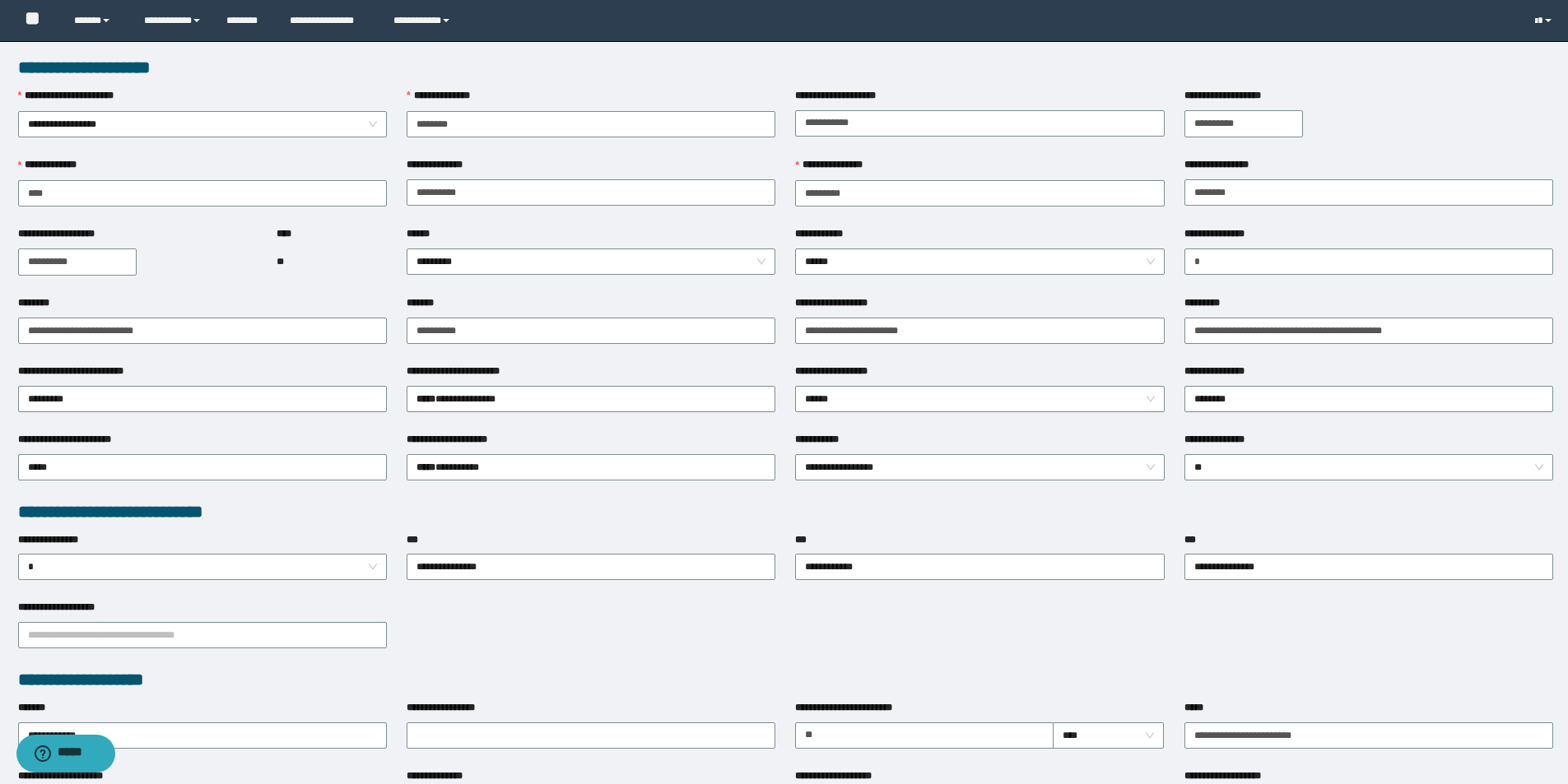 drag, startPoint x: 1449, startPoint y: 125, endPoint x: 1189, endPoint y: 102, distance: 261.01533 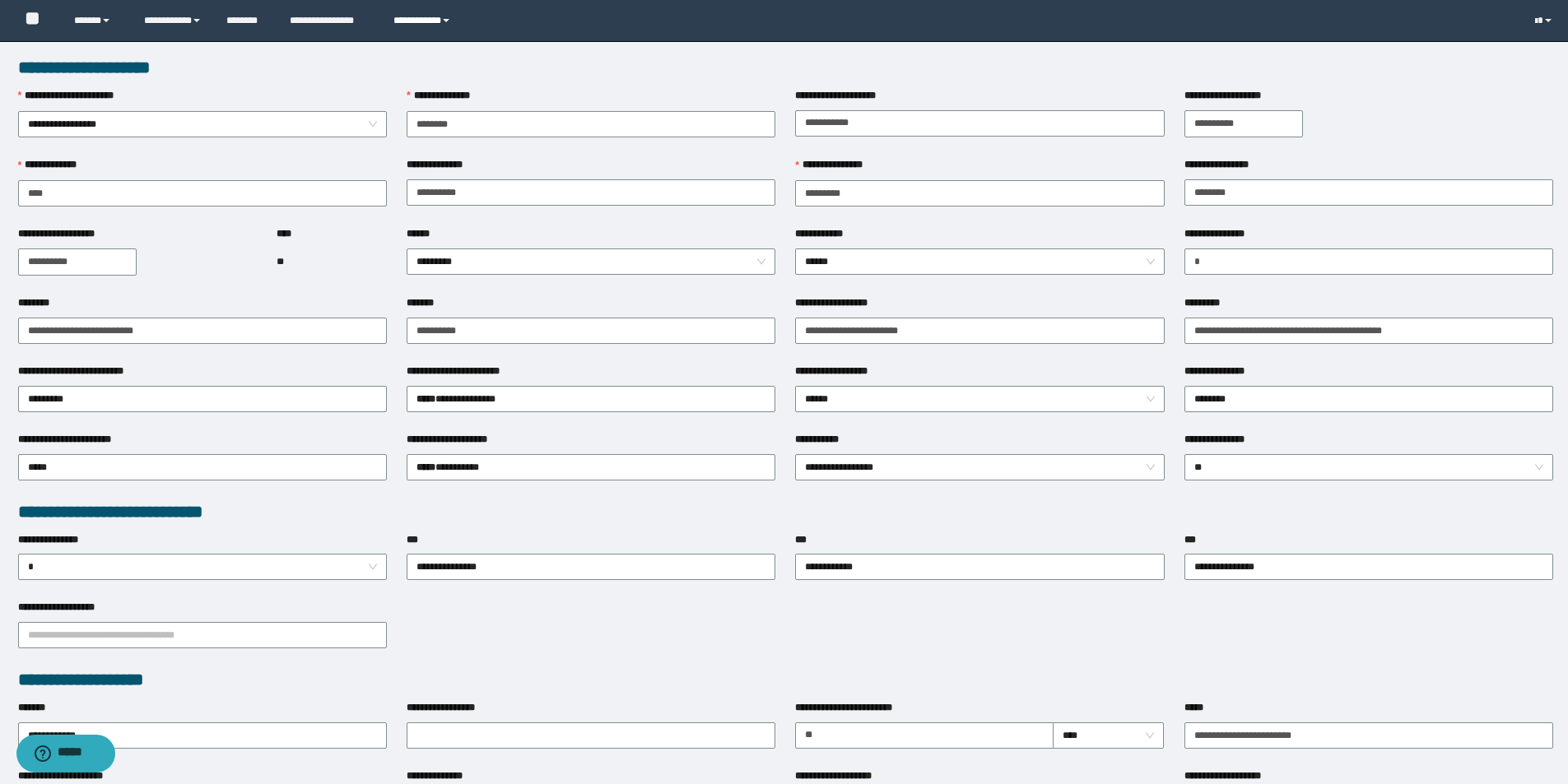 click on "**********" at bounding box center [424, 21] 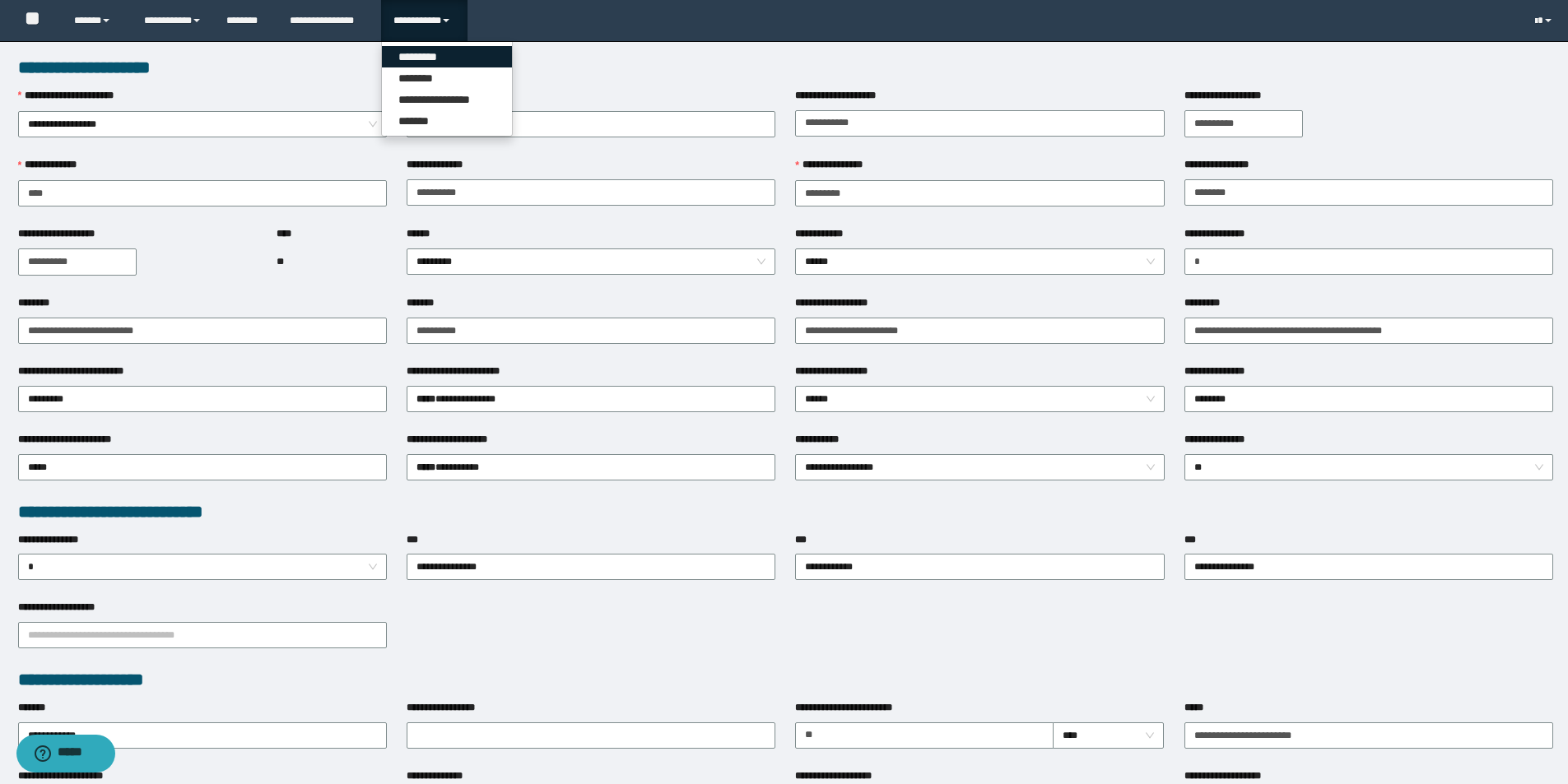 click on "*********" at bounding box center (447, 57) 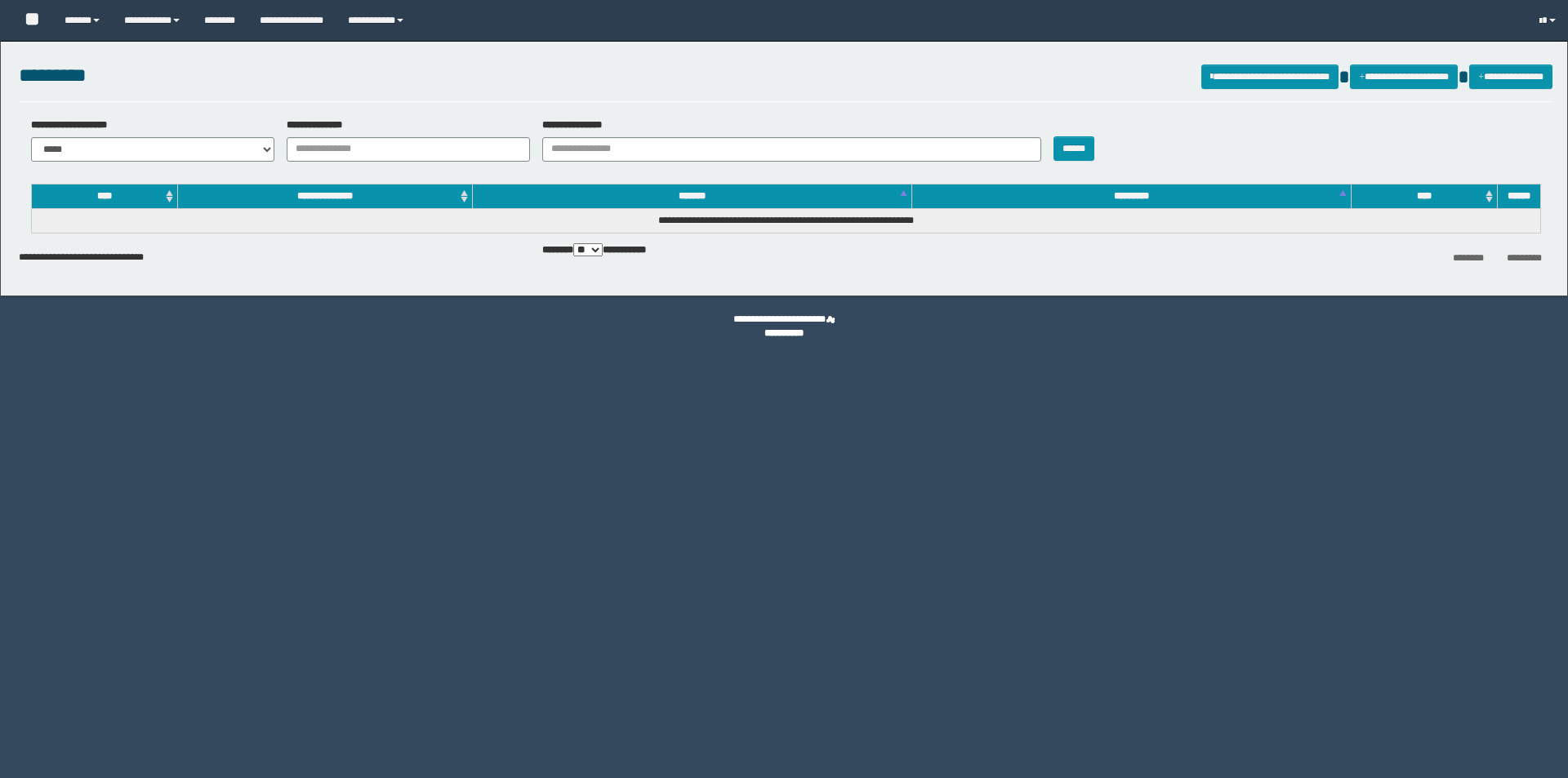 scroll, scrollTop: 0, scrollLeft: 0, axis: both 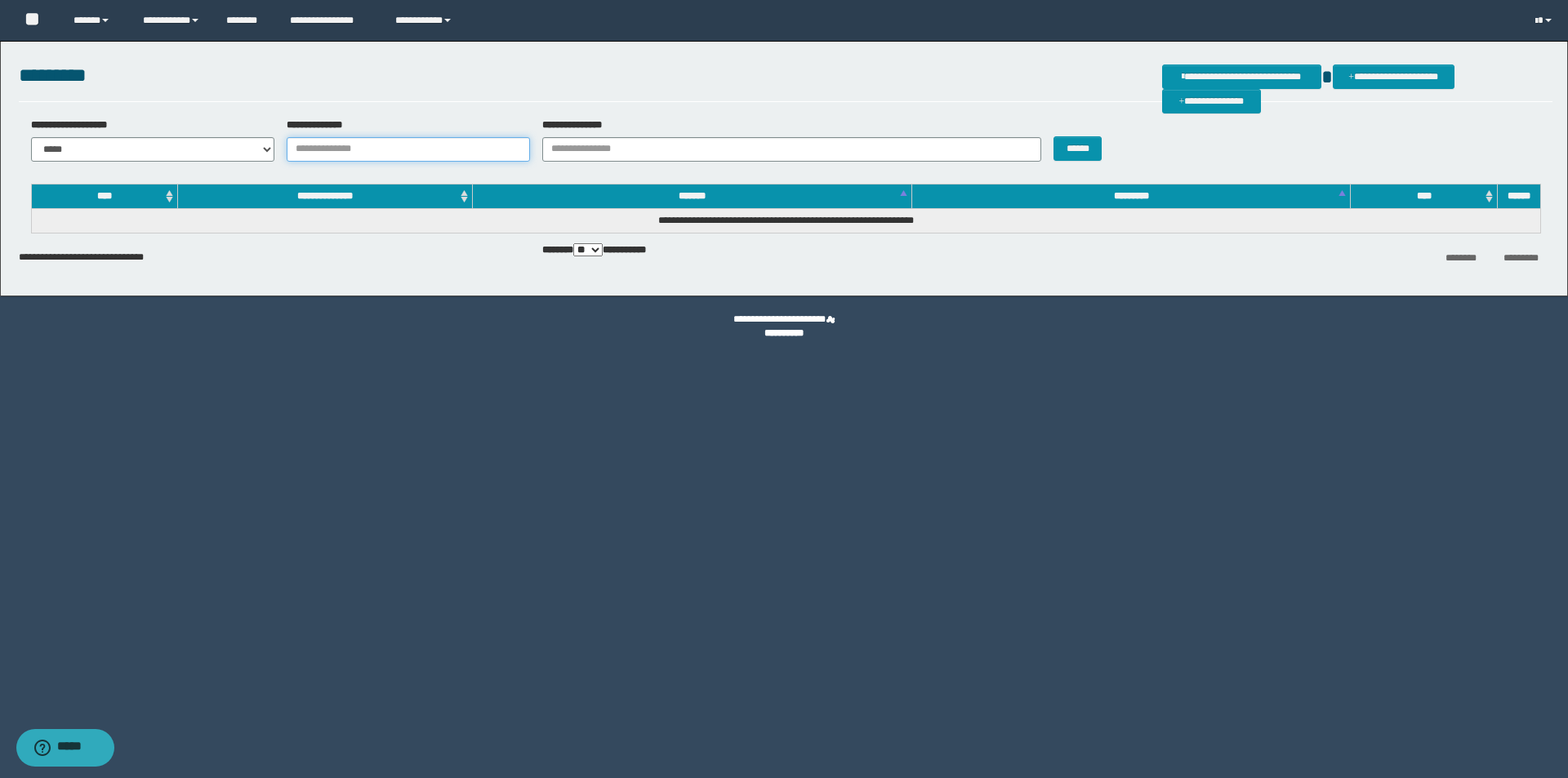 click on "**********" at bounding box center (408, 149) 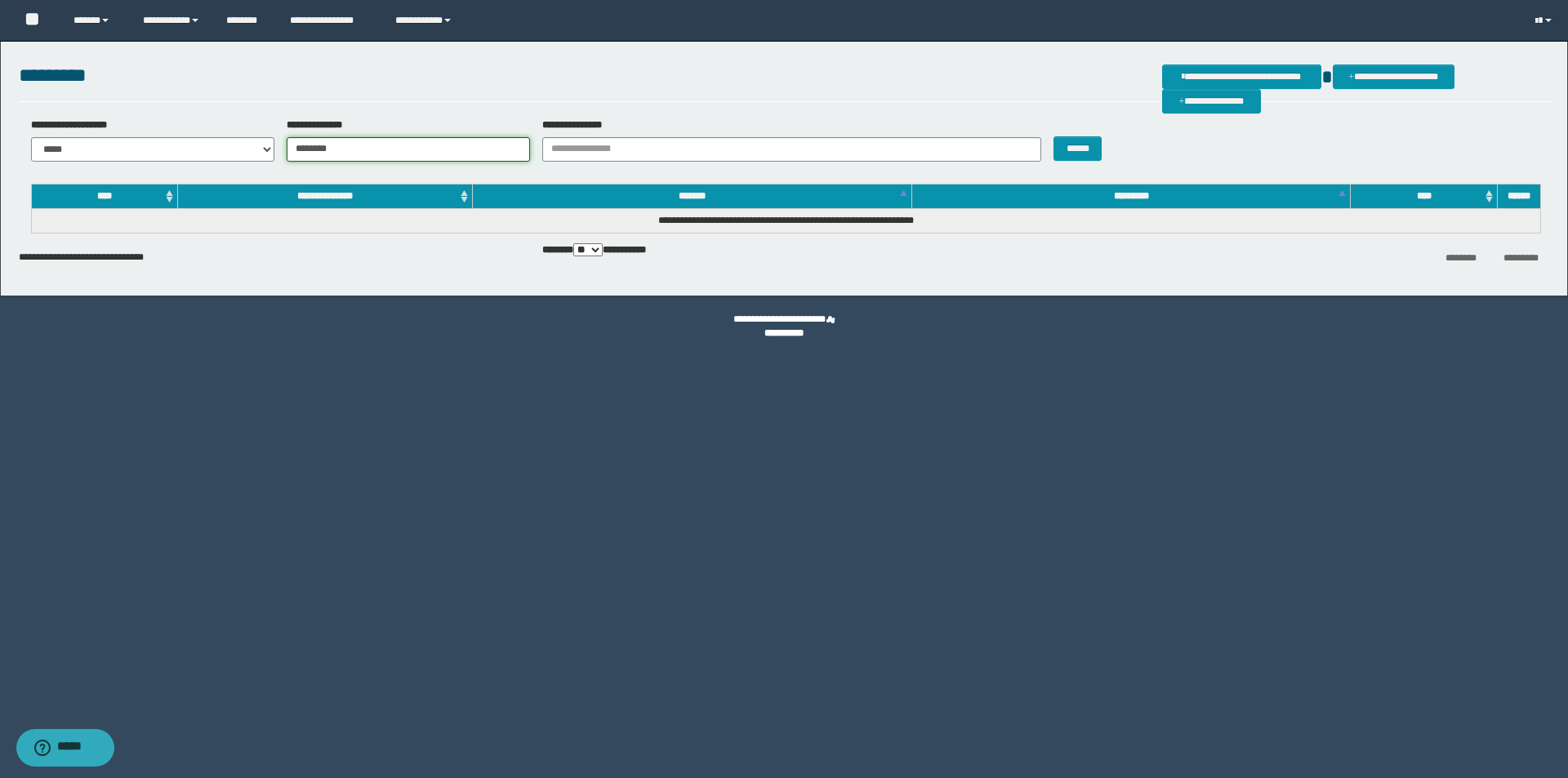 type on "********" 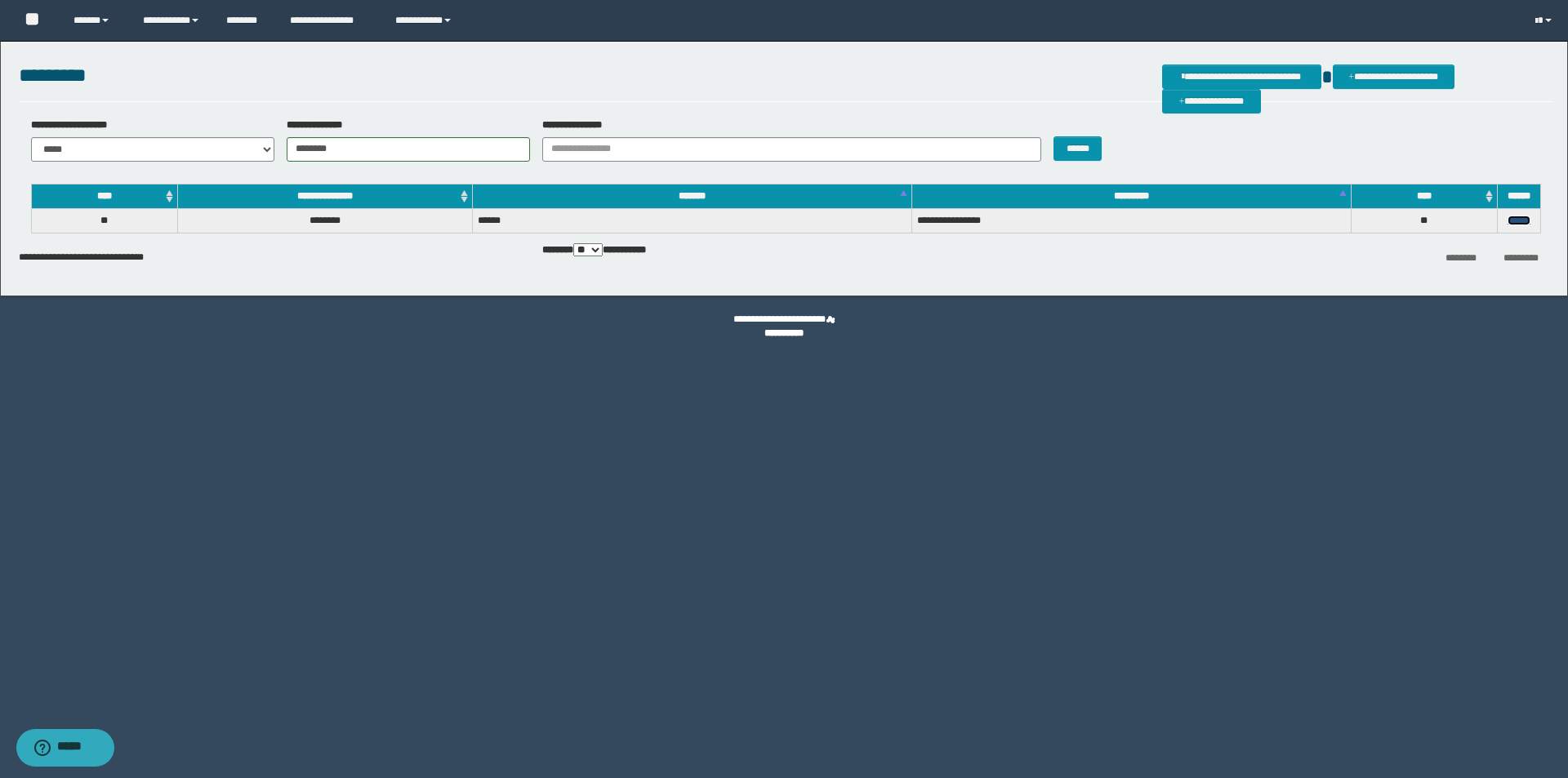 click on "******" at bounding box center (1519, 220) 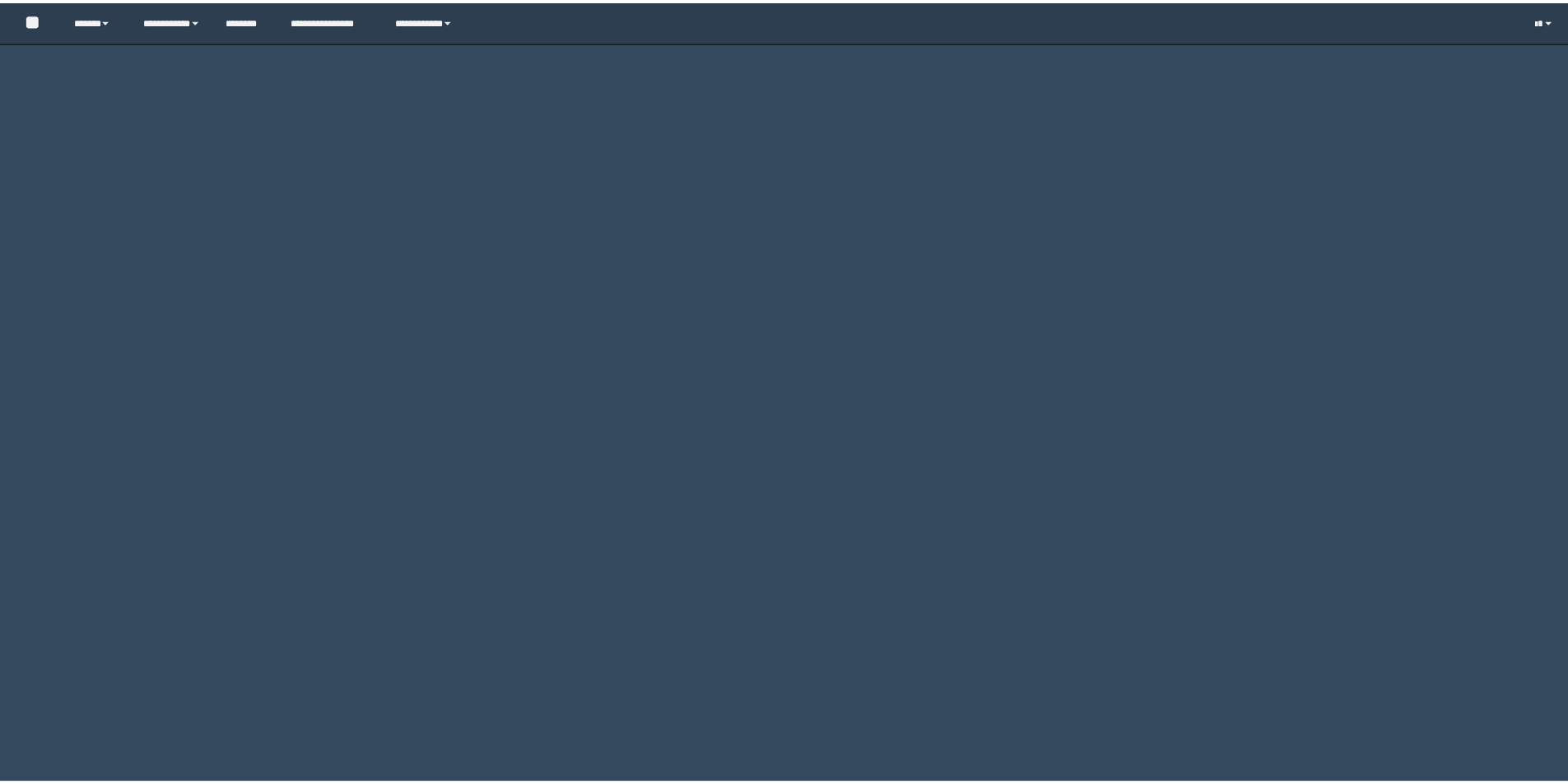 scroll, scrollTop: 0, scrollLeft: 0, axis: both 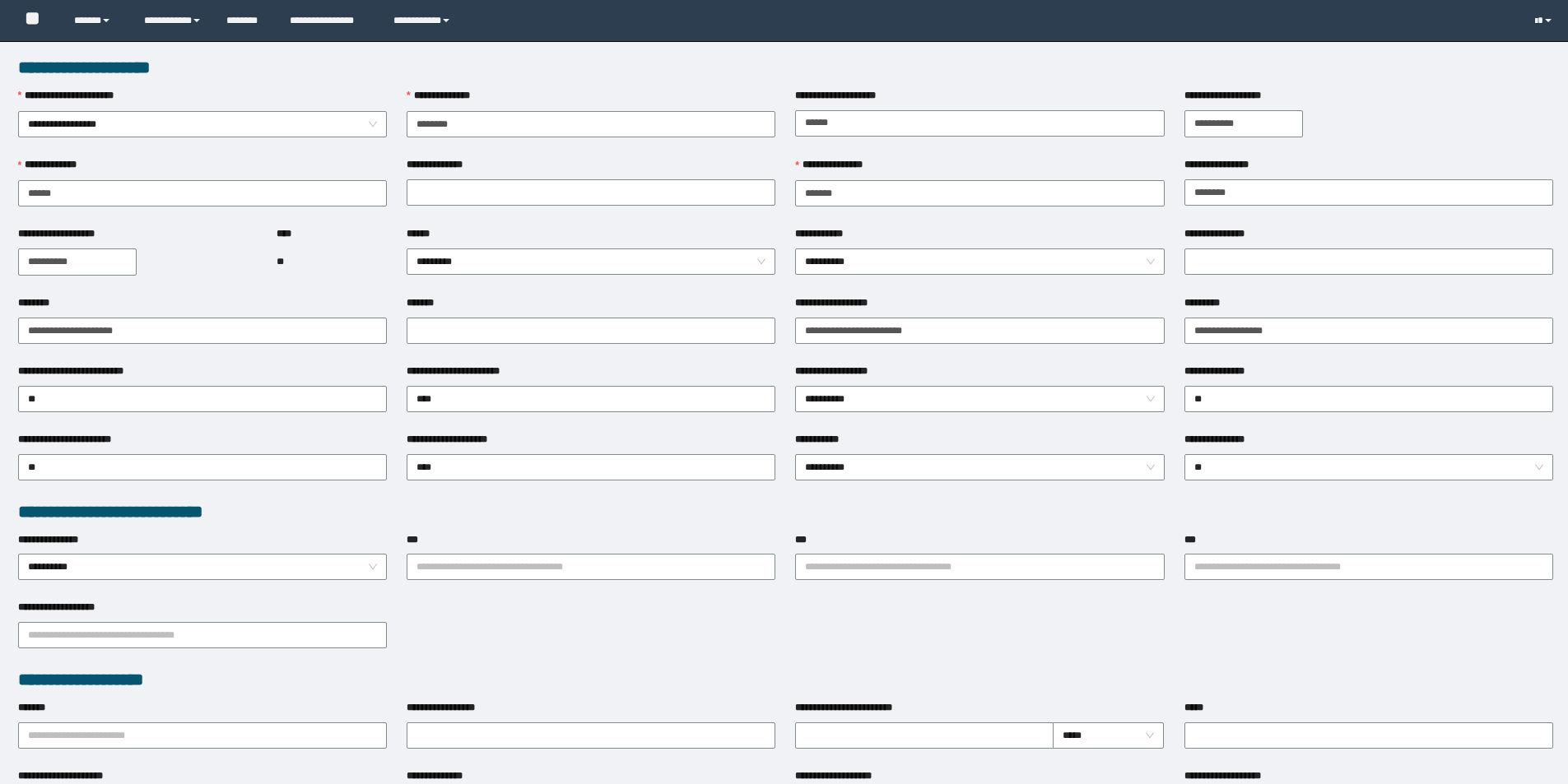 type on "********" 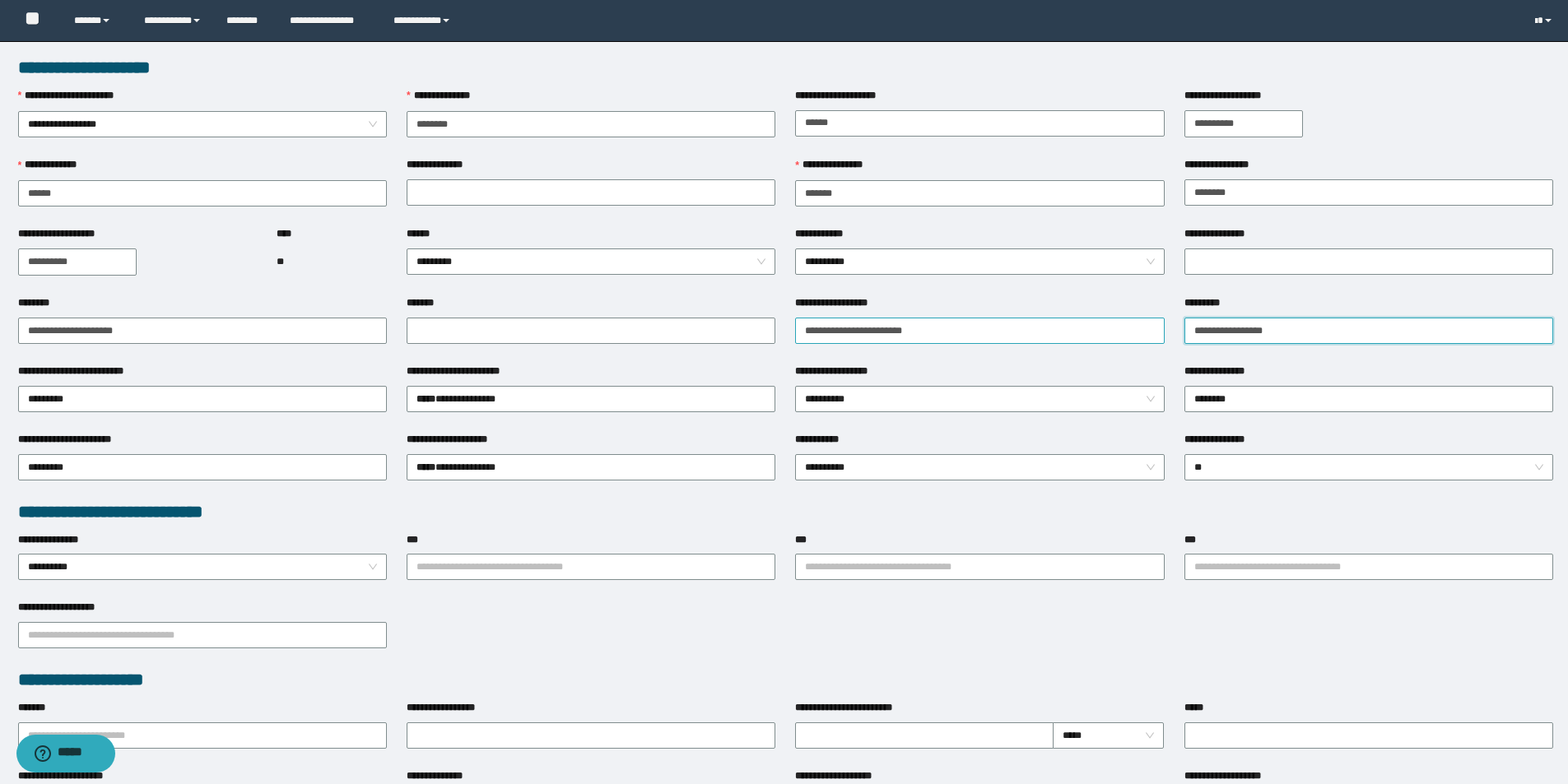 drag, startPoint x: 1223, startPoint y: 335, endPoint x: 1121, endPoint y: 334, distance: 102.004902 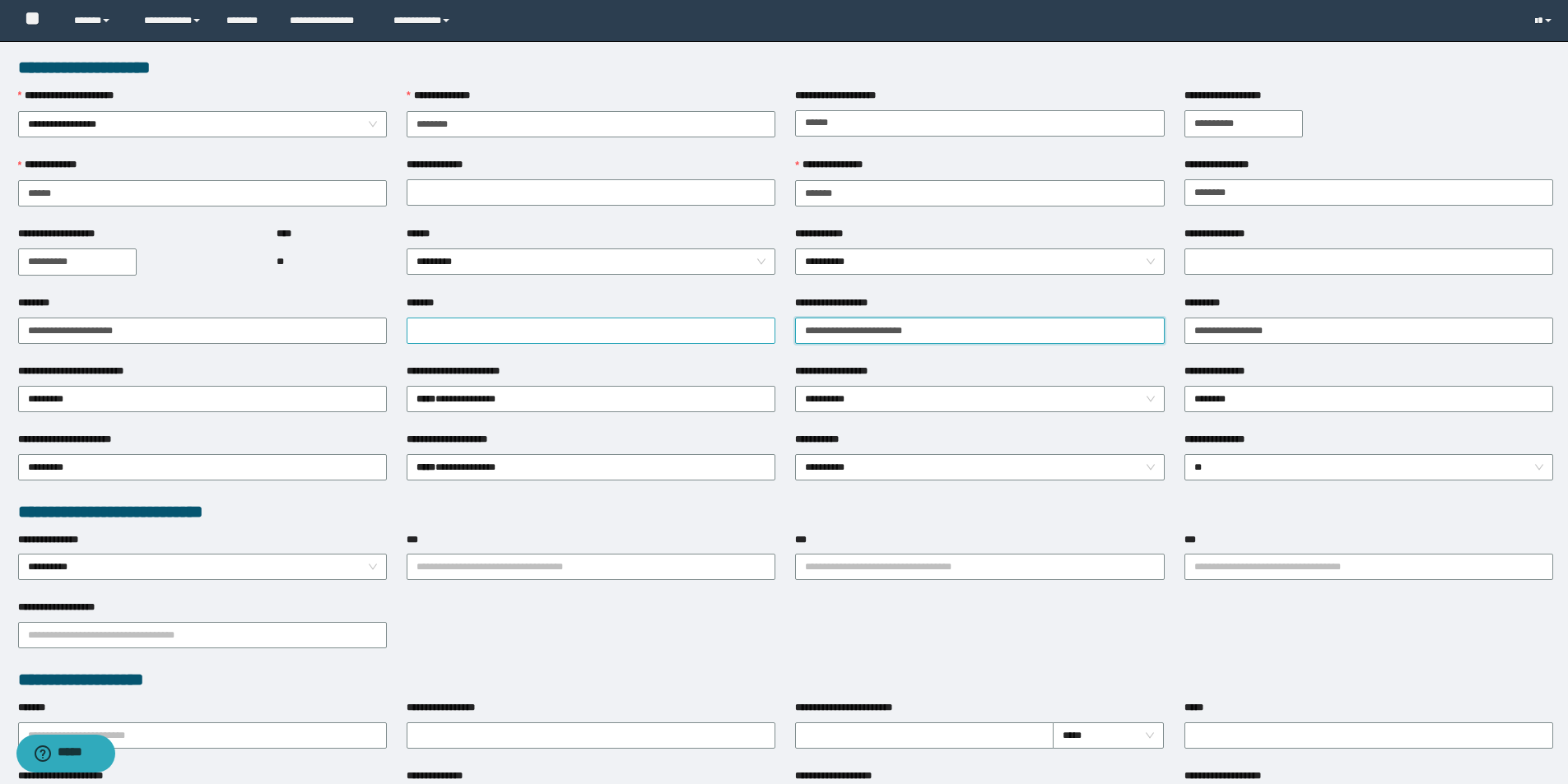 drag, startPoint x: 972, startPoint y: 327, endPoint x: 757, endPoint y: 331, distance: 215.03721 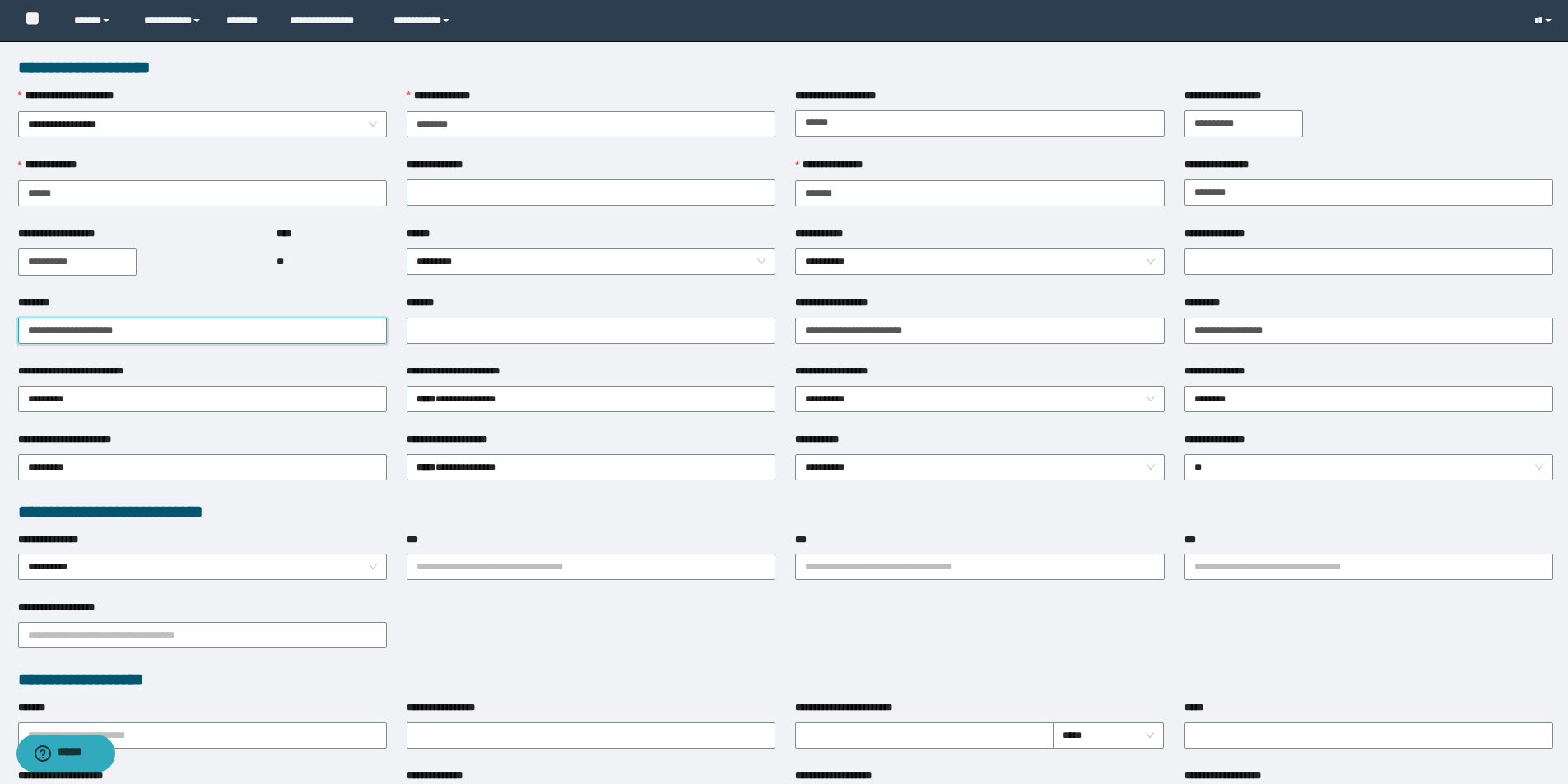 drag, startPoint x: 213, startPoint y: 332, endPoint x: 0, endPoint y: 332, distance: 213 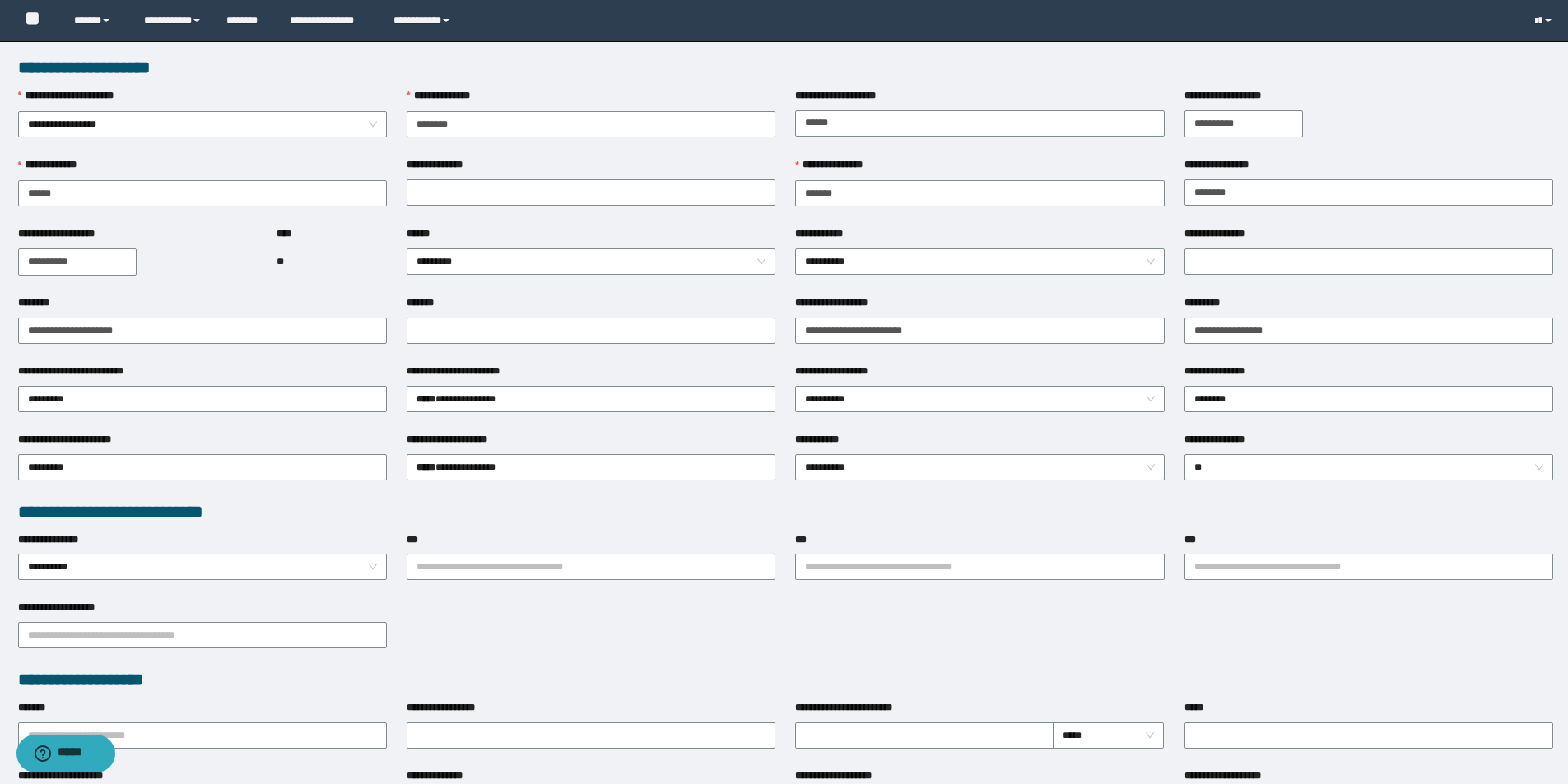 click on "**********" at bounding box center (1369, 123) 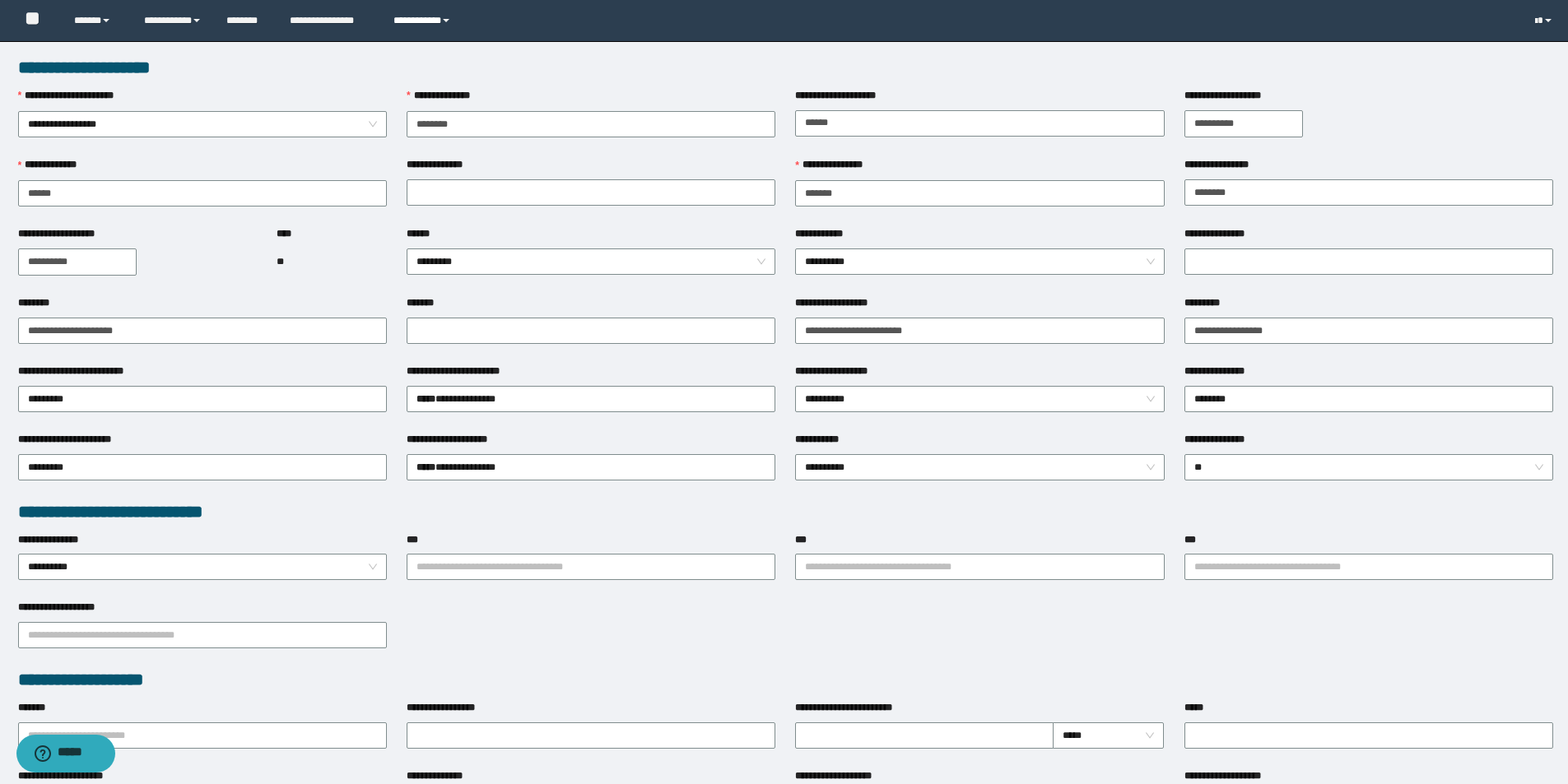 click on "**********" at bounding box center (424, 21) 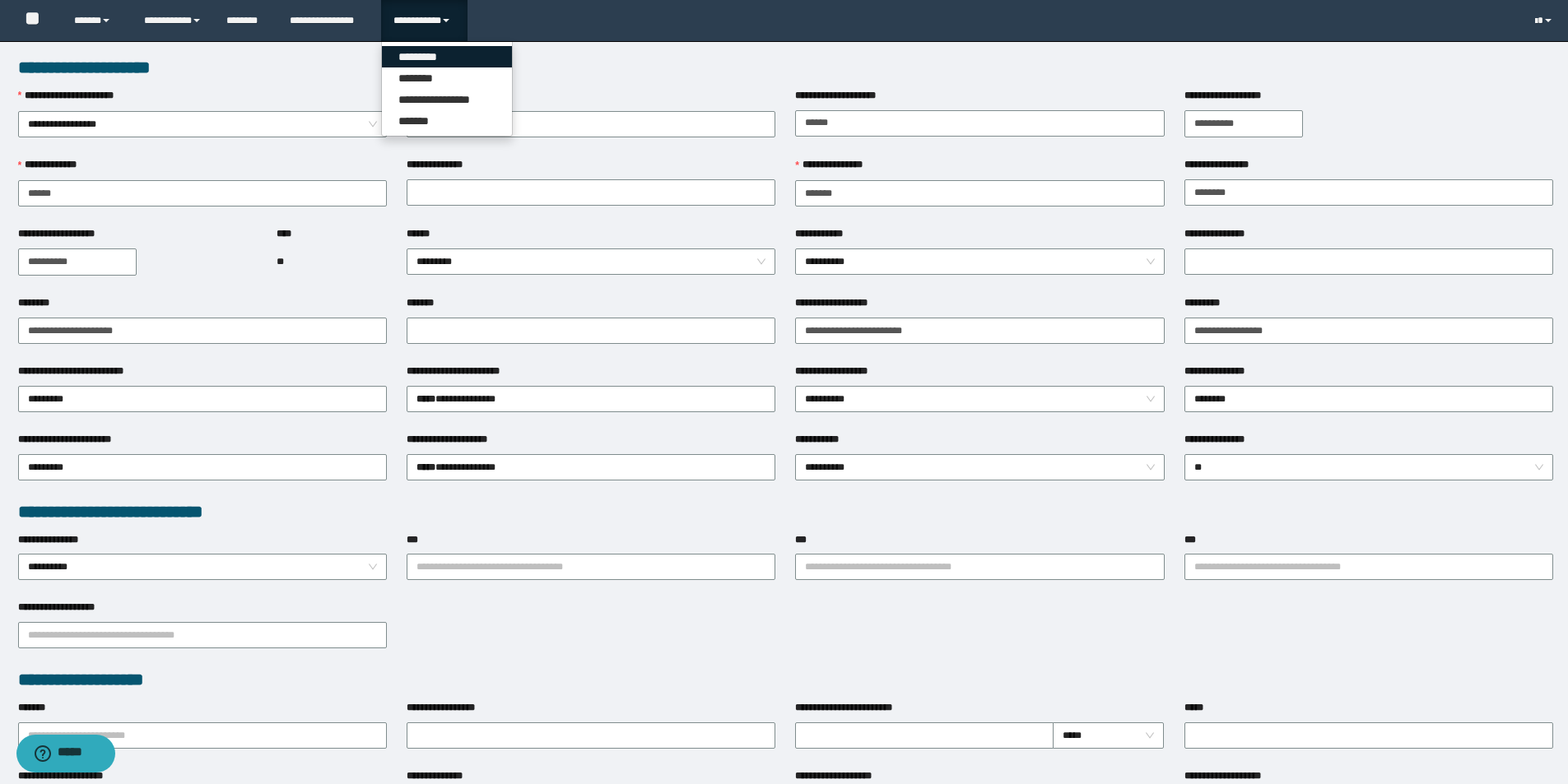 click on "*********" at bounding box center (447, 57) 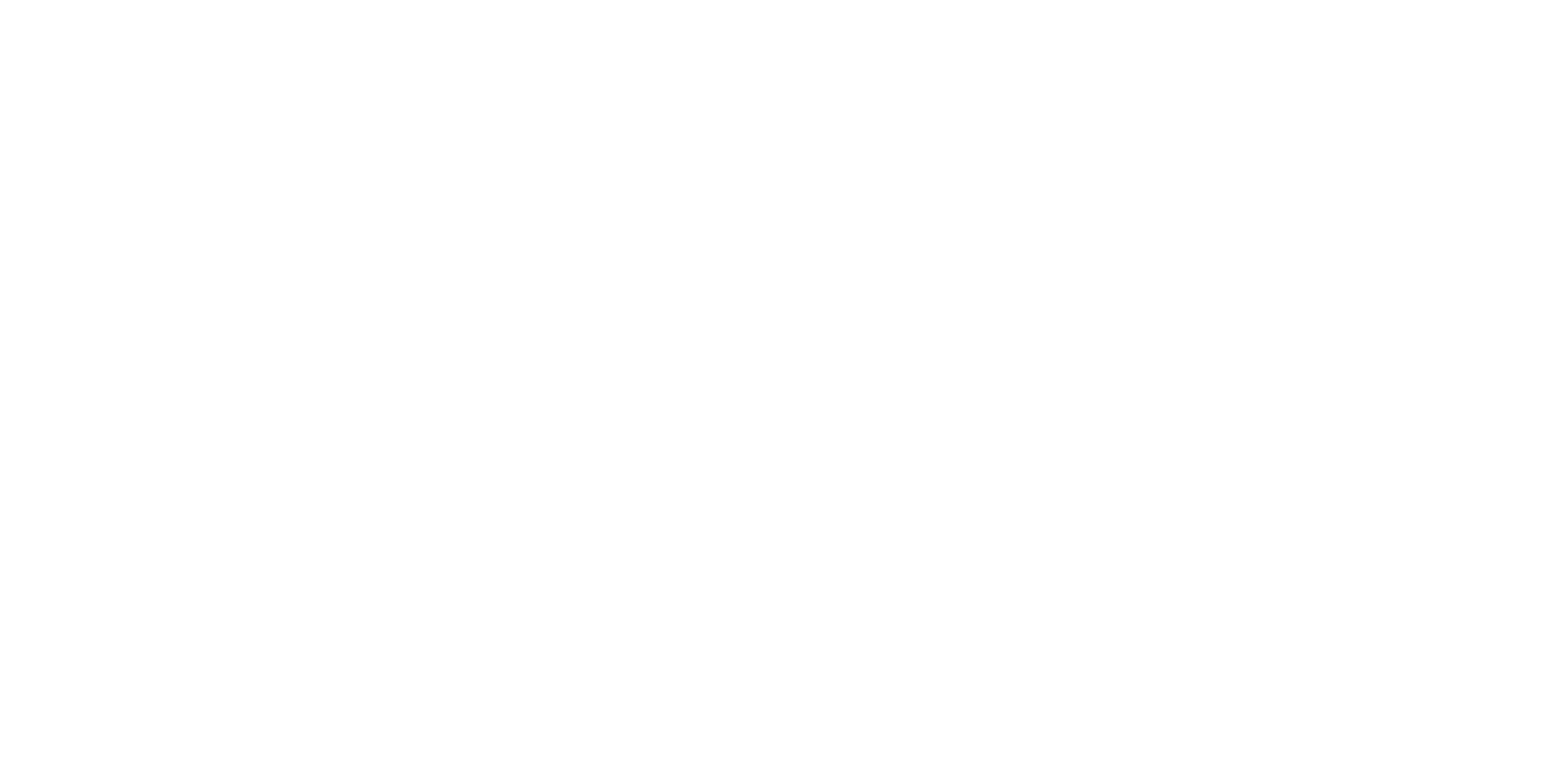 scroll, scrollTop: 0, scrollLeft: 0, axis: both 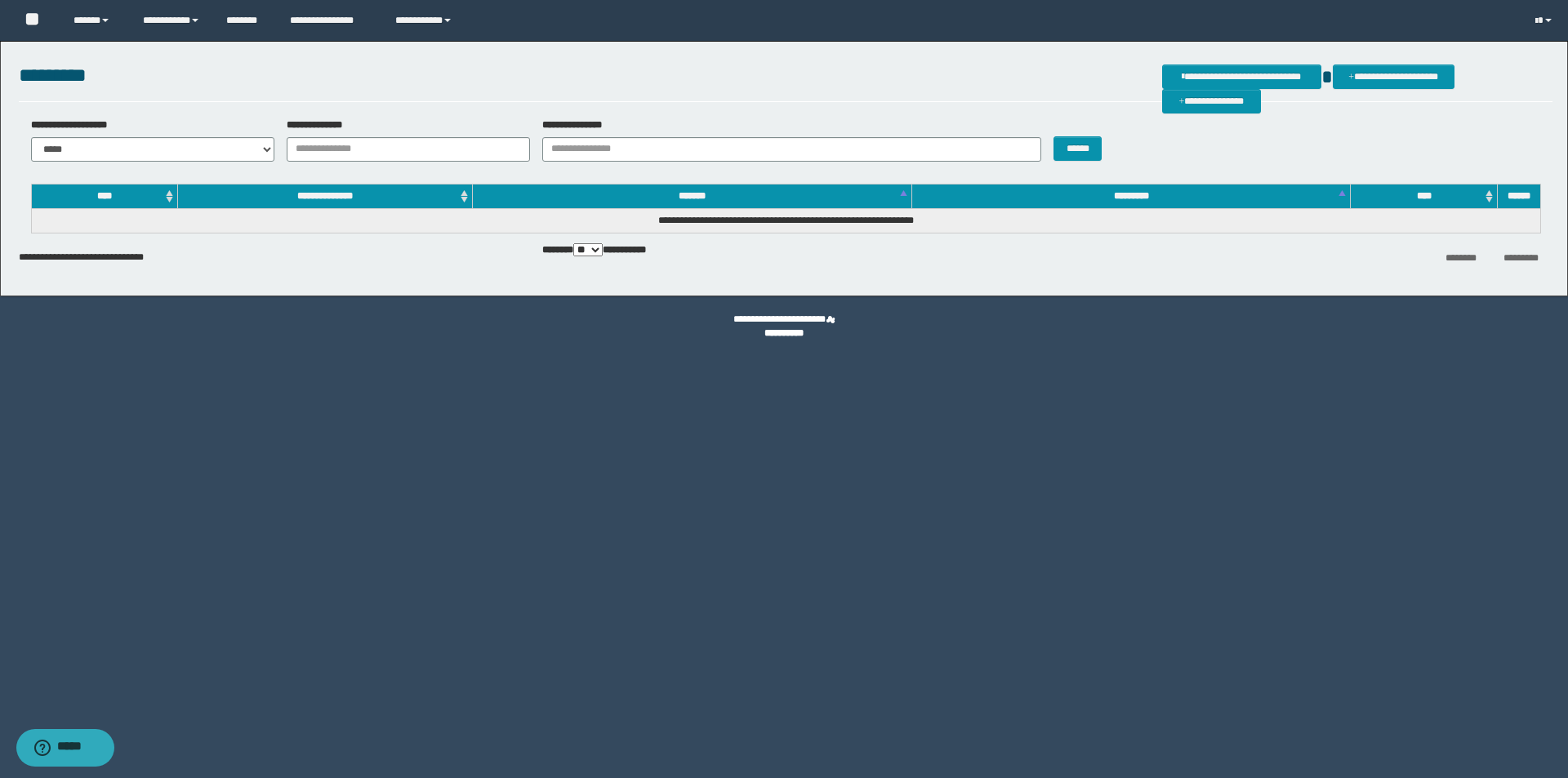drag, startPoint x: 1290, startPoint y: 314, endPoint x: 769, endPoint y: 243, distance: 525.8156 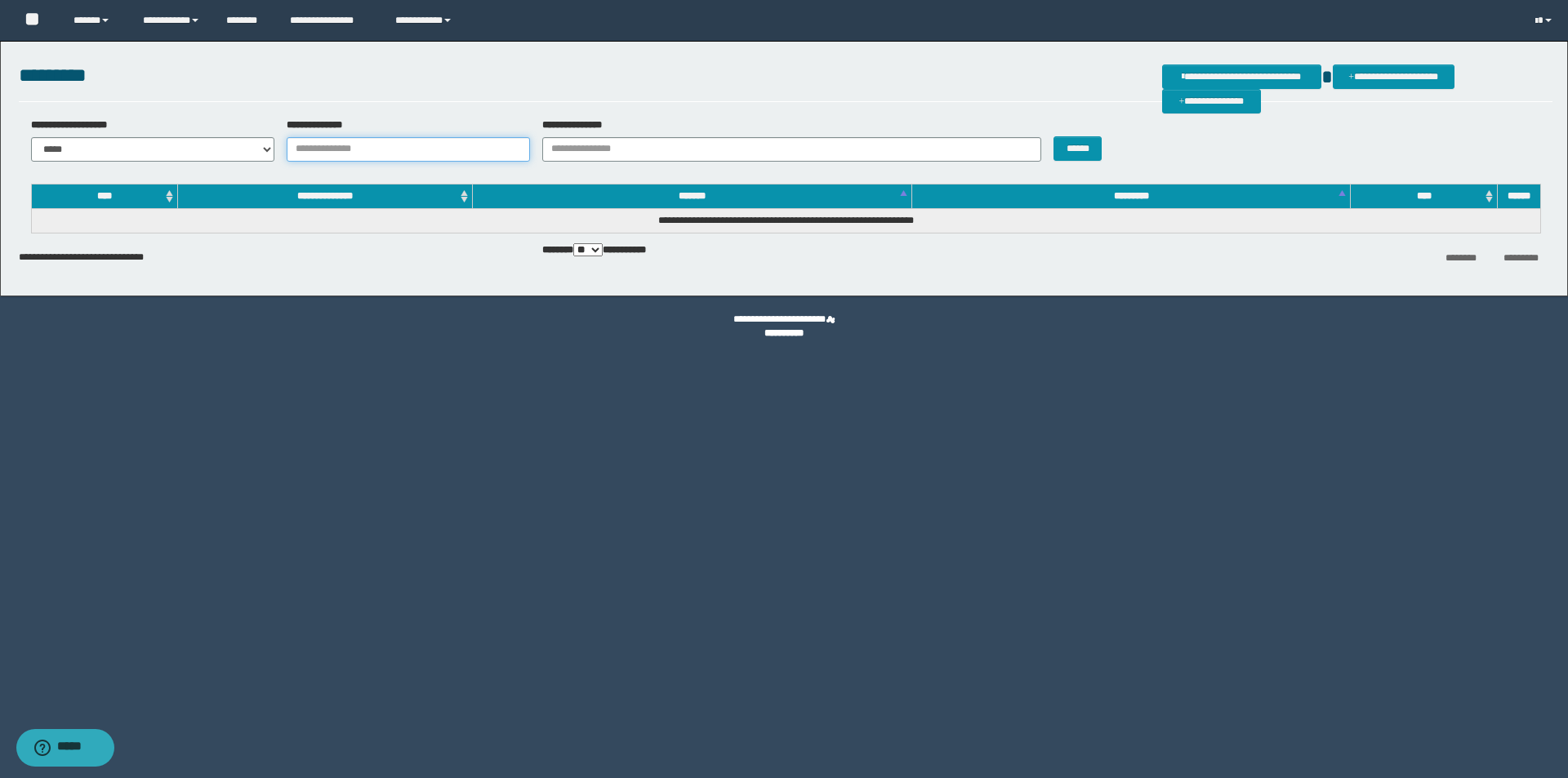 click on "**********" at bounding box center [408, 149] 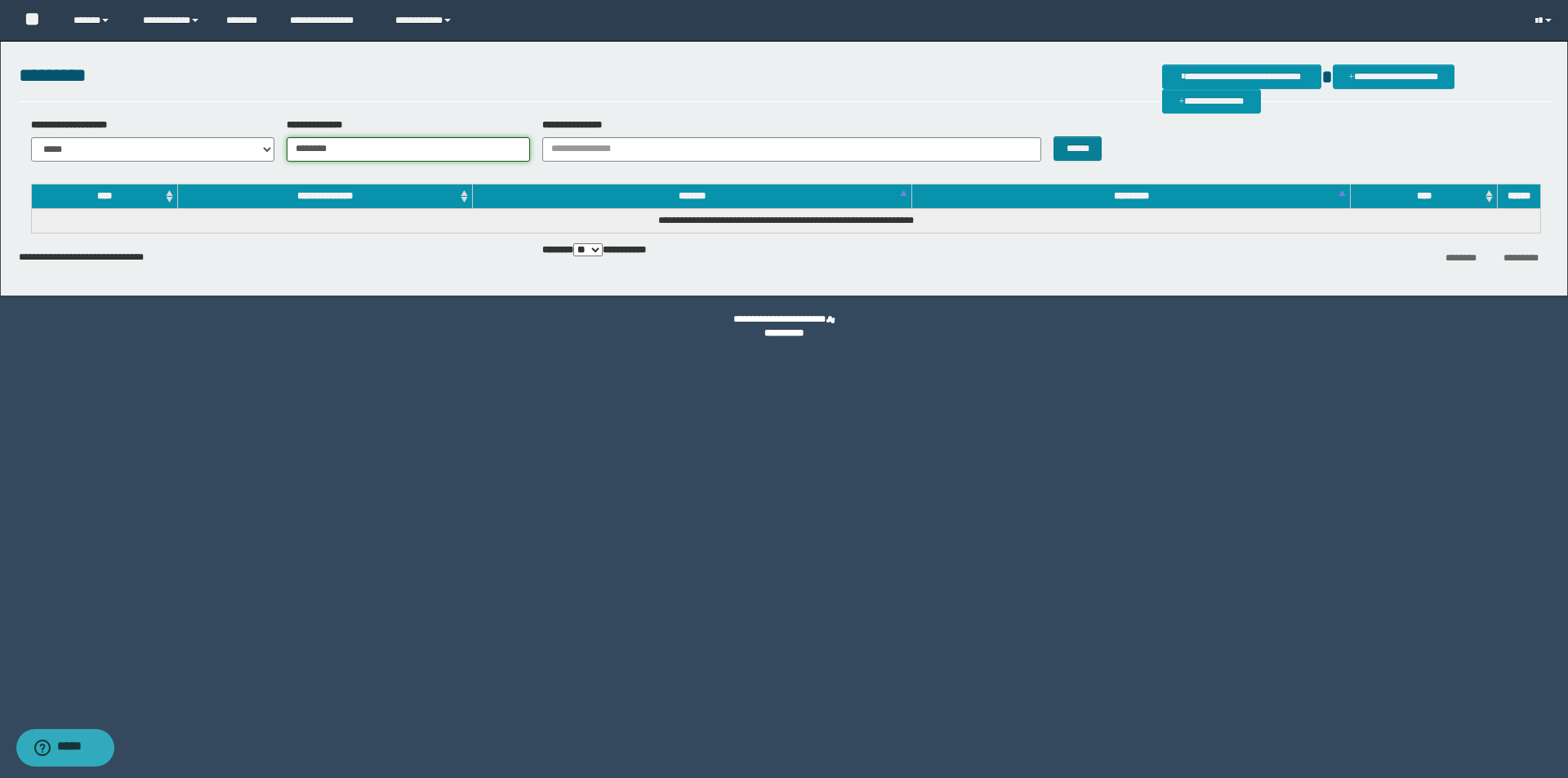 type on "********" 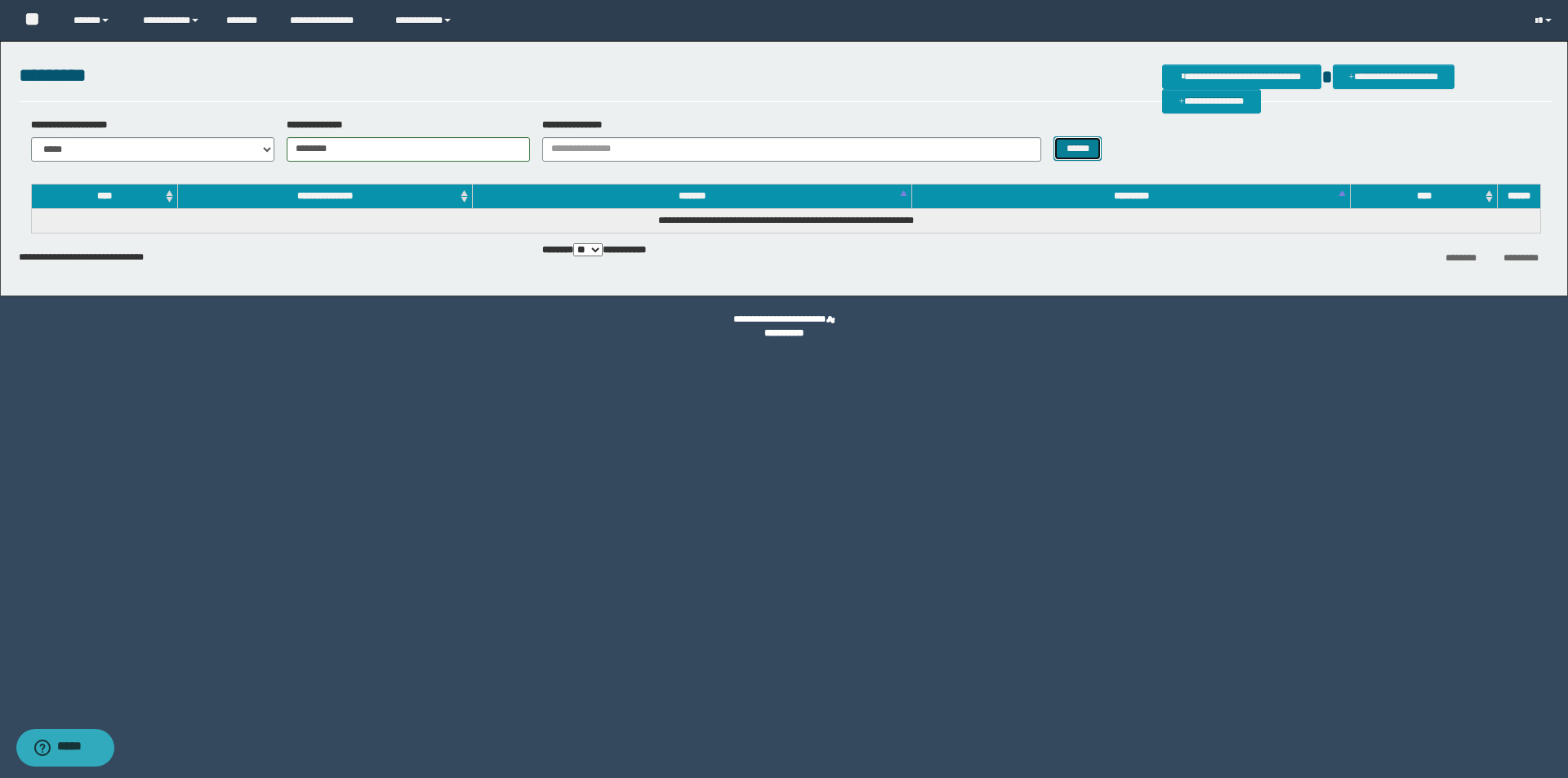 click on "******" at bounding box center [1077, 149] 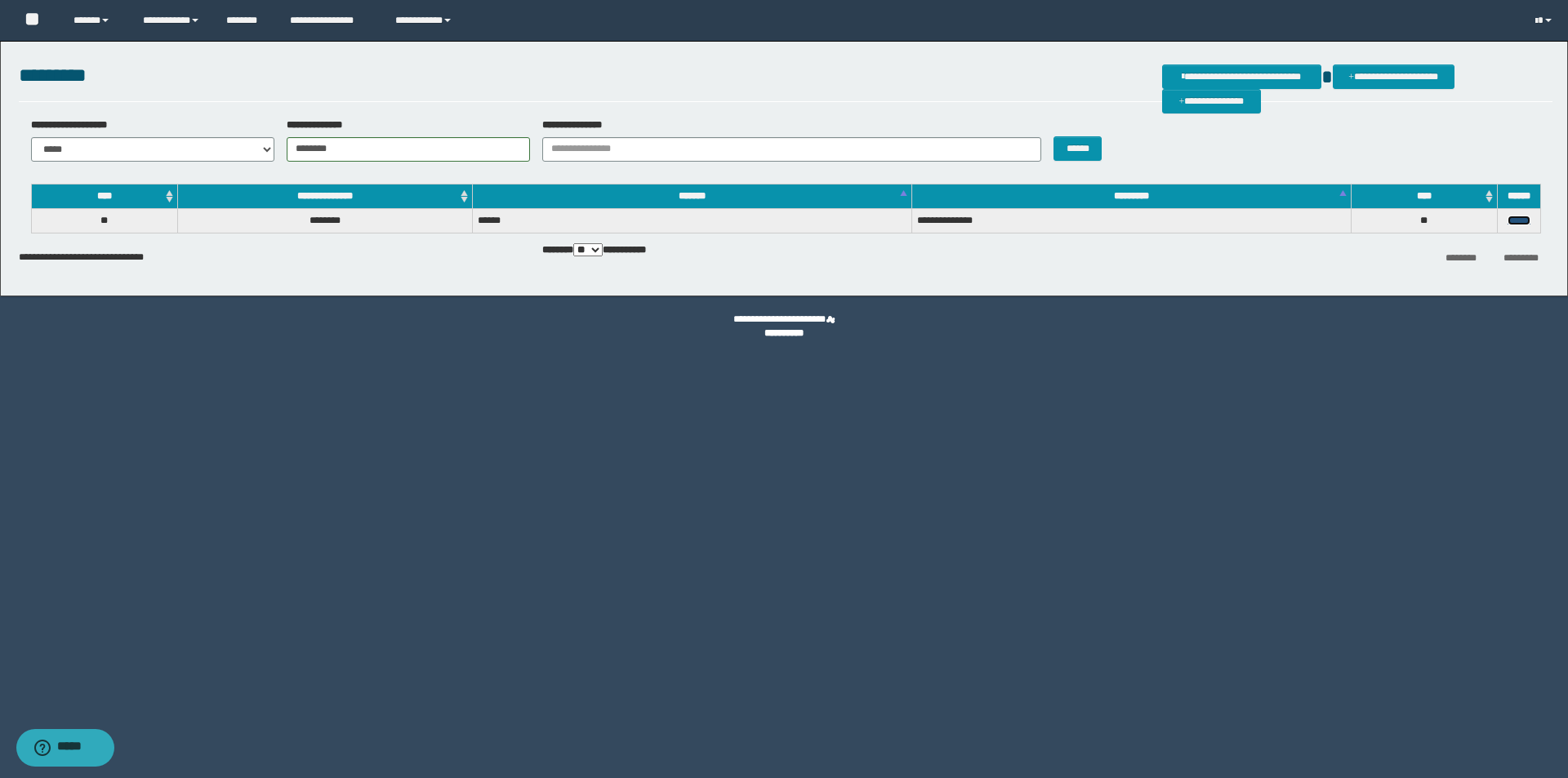 click on "******" at bounding box center (1519, 220) 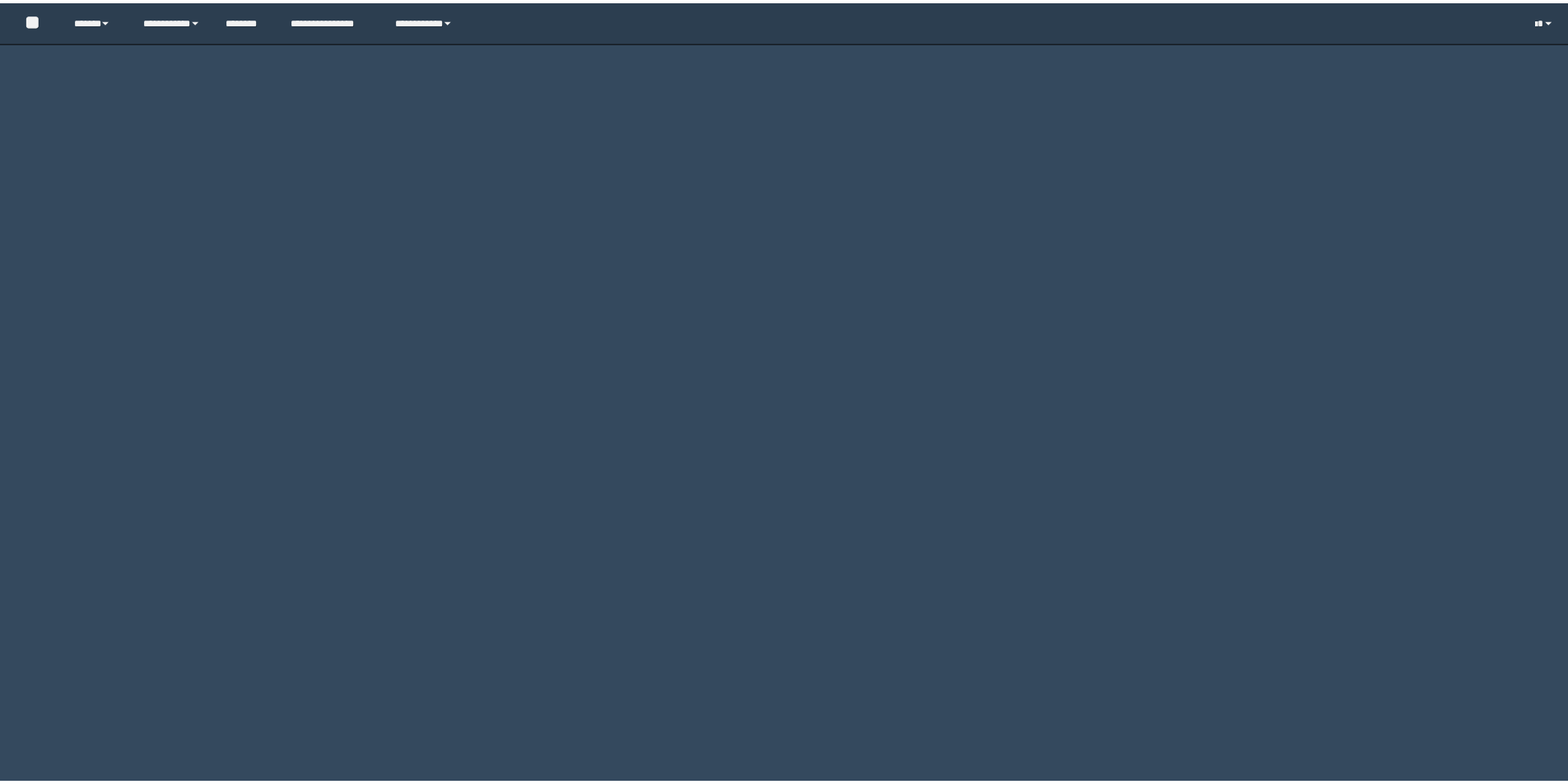 scroll, scrollTop: 0, scrollLeft: 0, axis: both 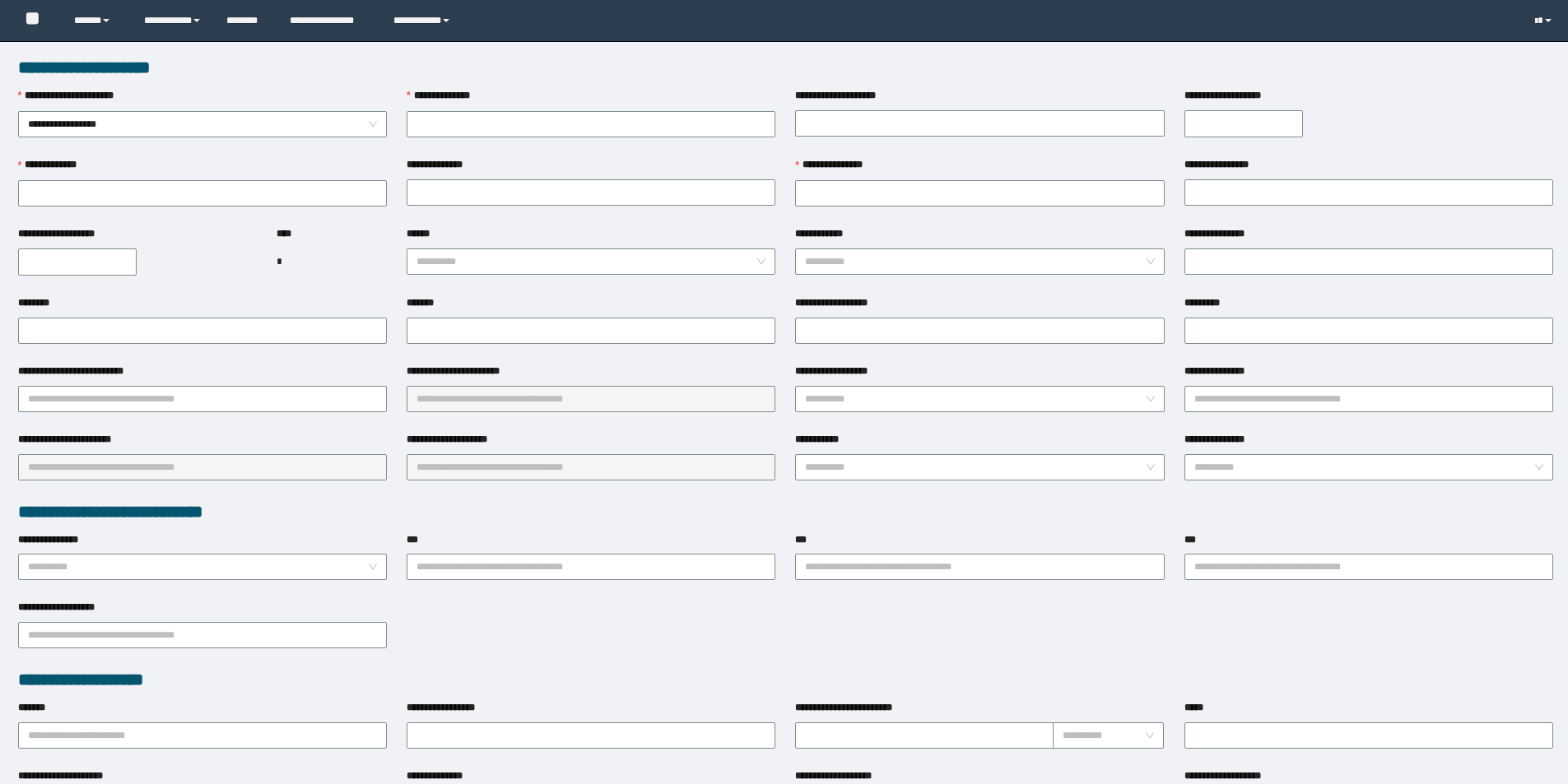 type on "********" 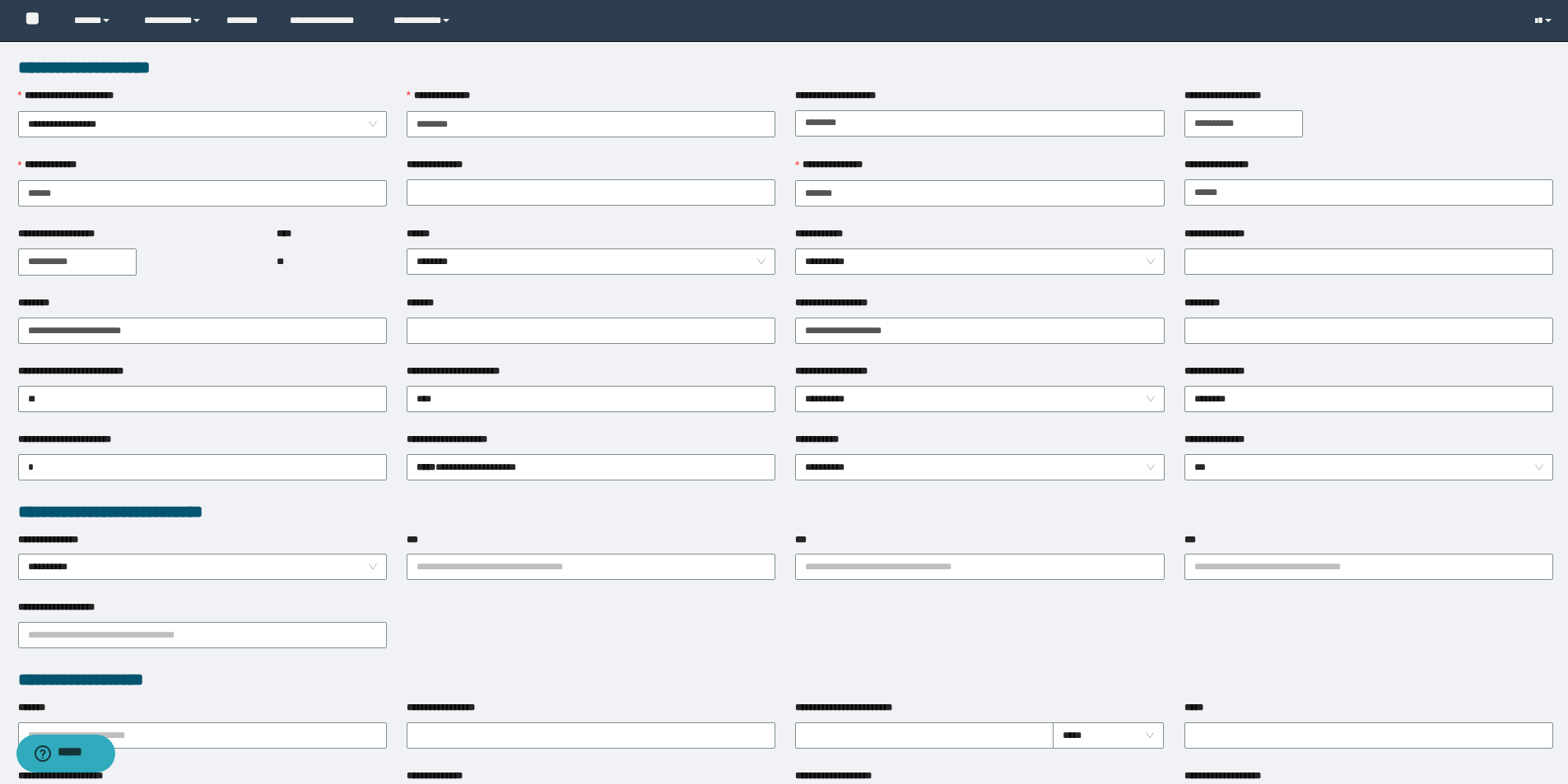 scroll, scrollTop: 0, scrollLeft: 0, axis: both 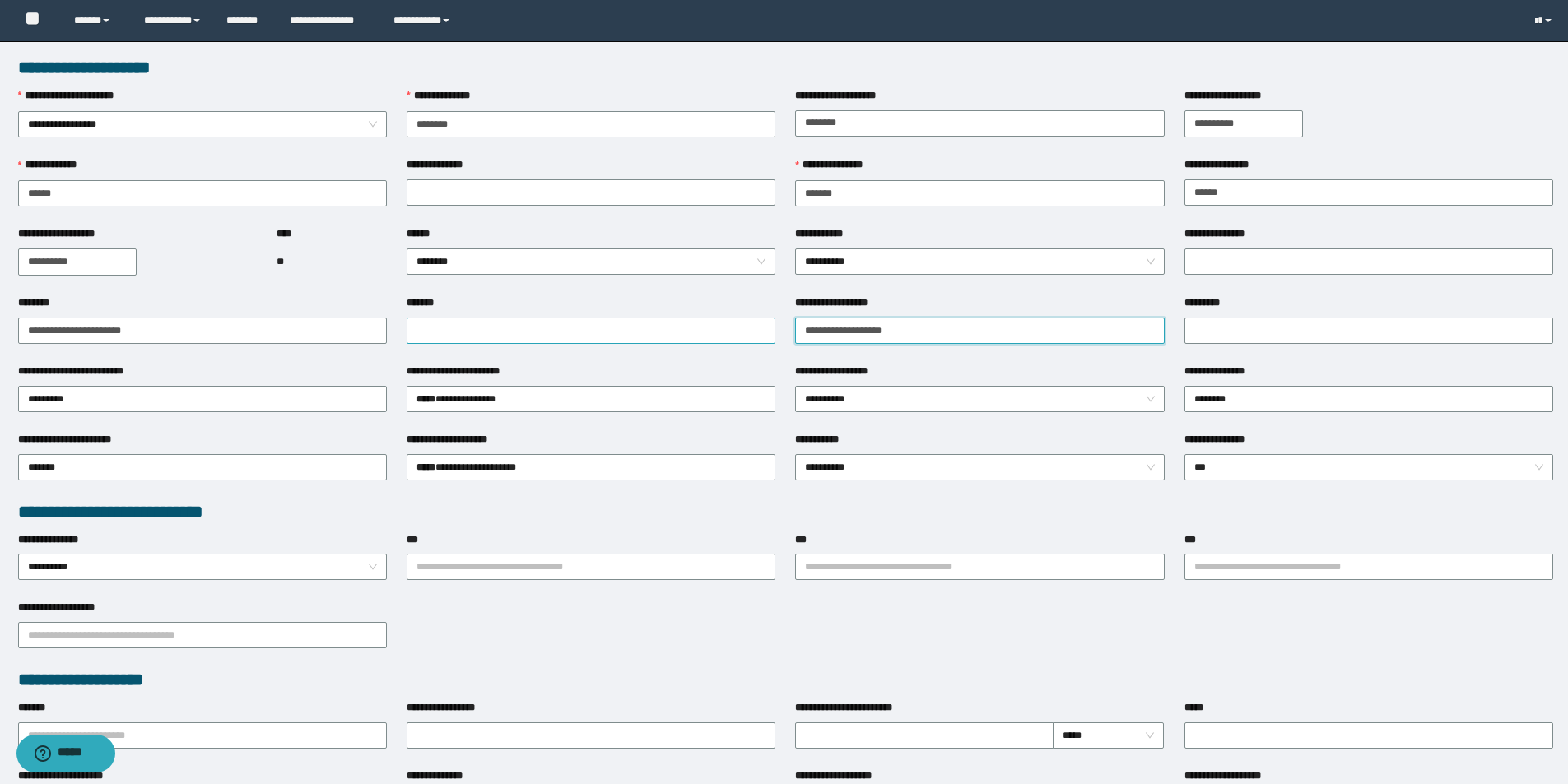 drag, startPoint x: 930, startPoint y: 327, endPoint x: 718, endPoint y: 329, distance: 212.00943 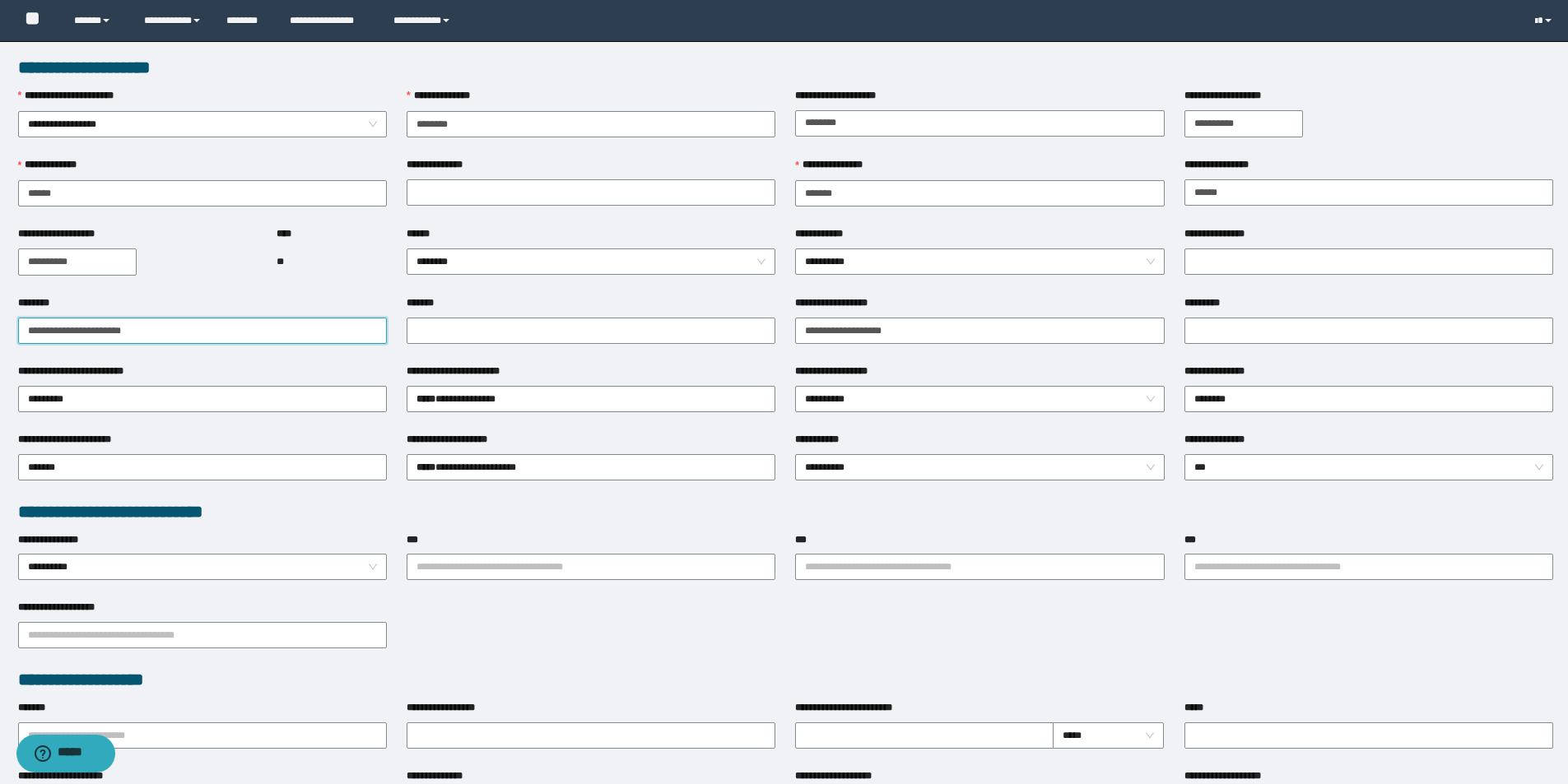 drag, startPoint x: 200, startPoint y: 339, endPoint x: 0, endPoint y: 322, distance: 200.7212 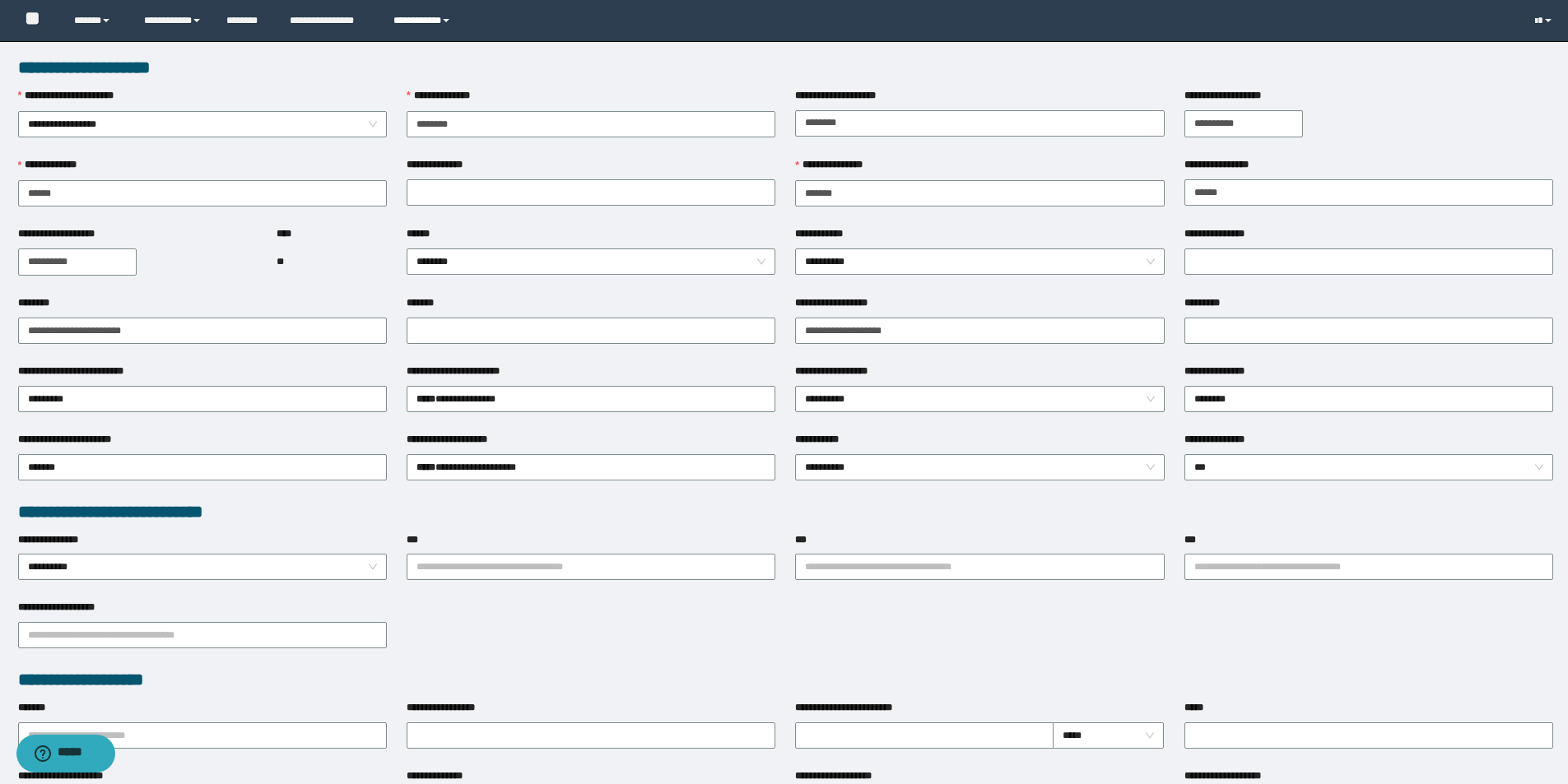 drag, startPoint x: 410, startPoint y: 21, endPoint x: 426, endPoint y: 31, distance: 18.867962 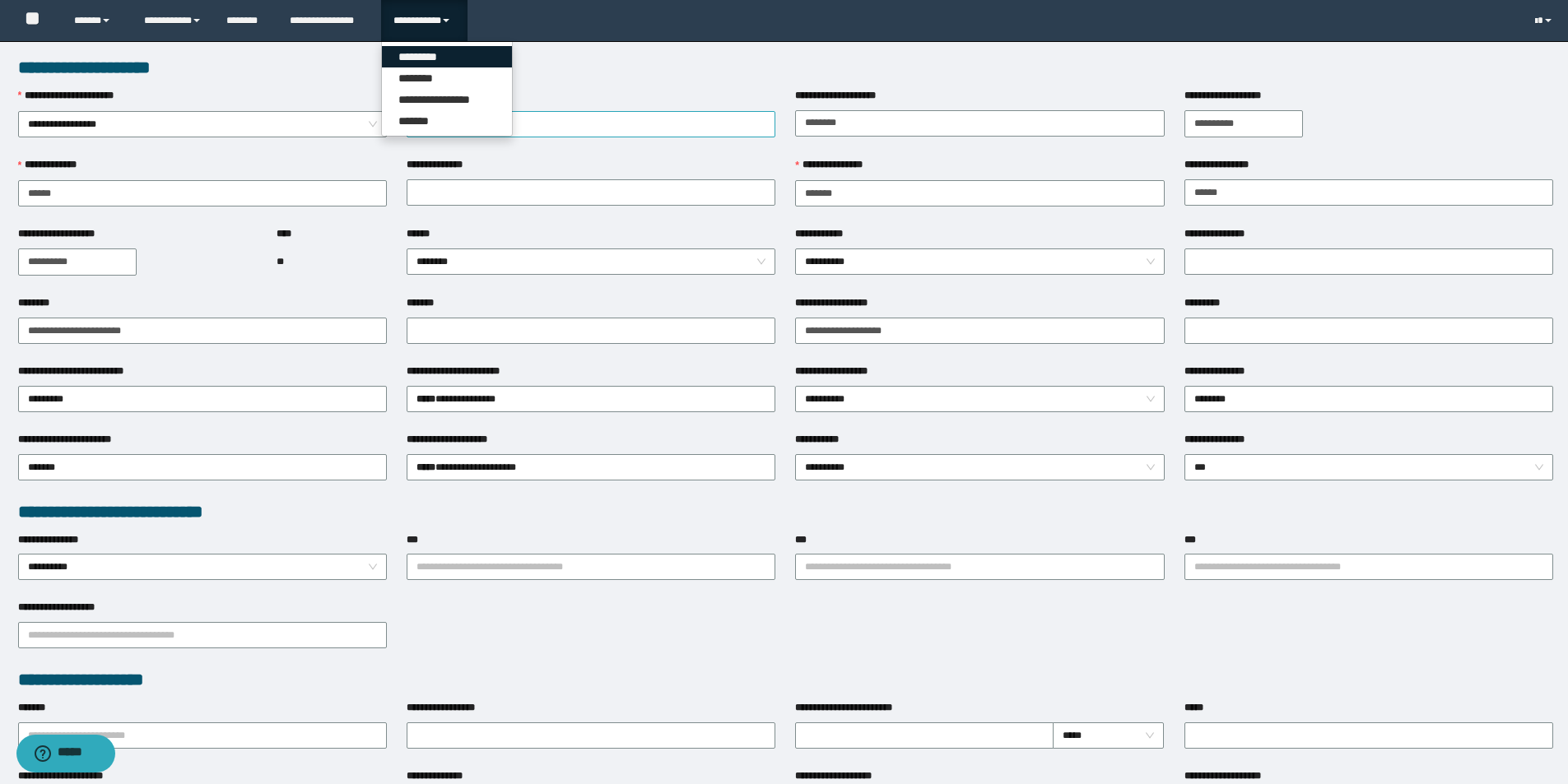 drag, startPoint x: 431, startPoint y: 52, endPoint x: 550, endPoint y: 123, distance: 138.57128 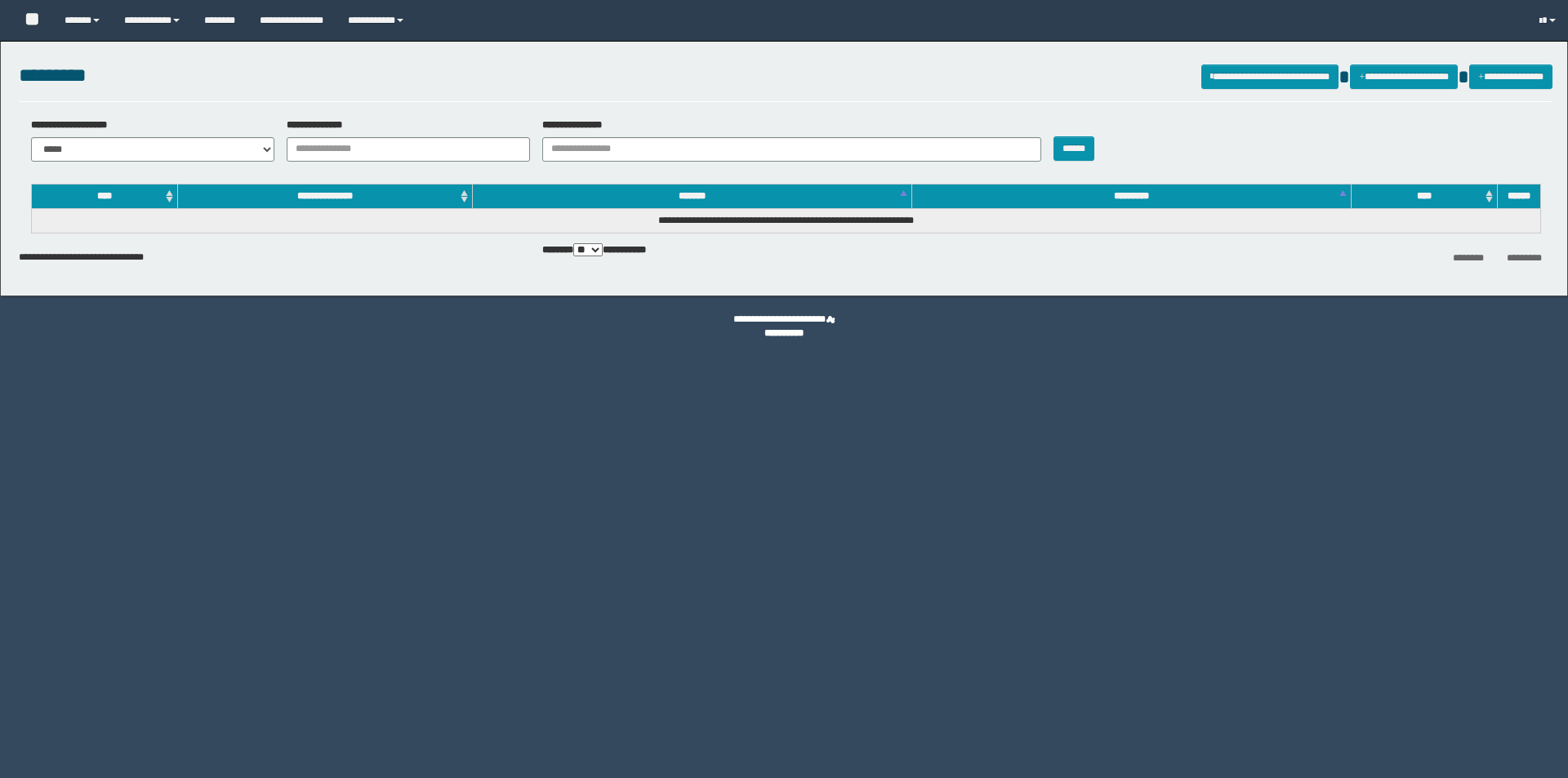 scroll, scrollTop: 0, scrollLeft: 0, axis: both 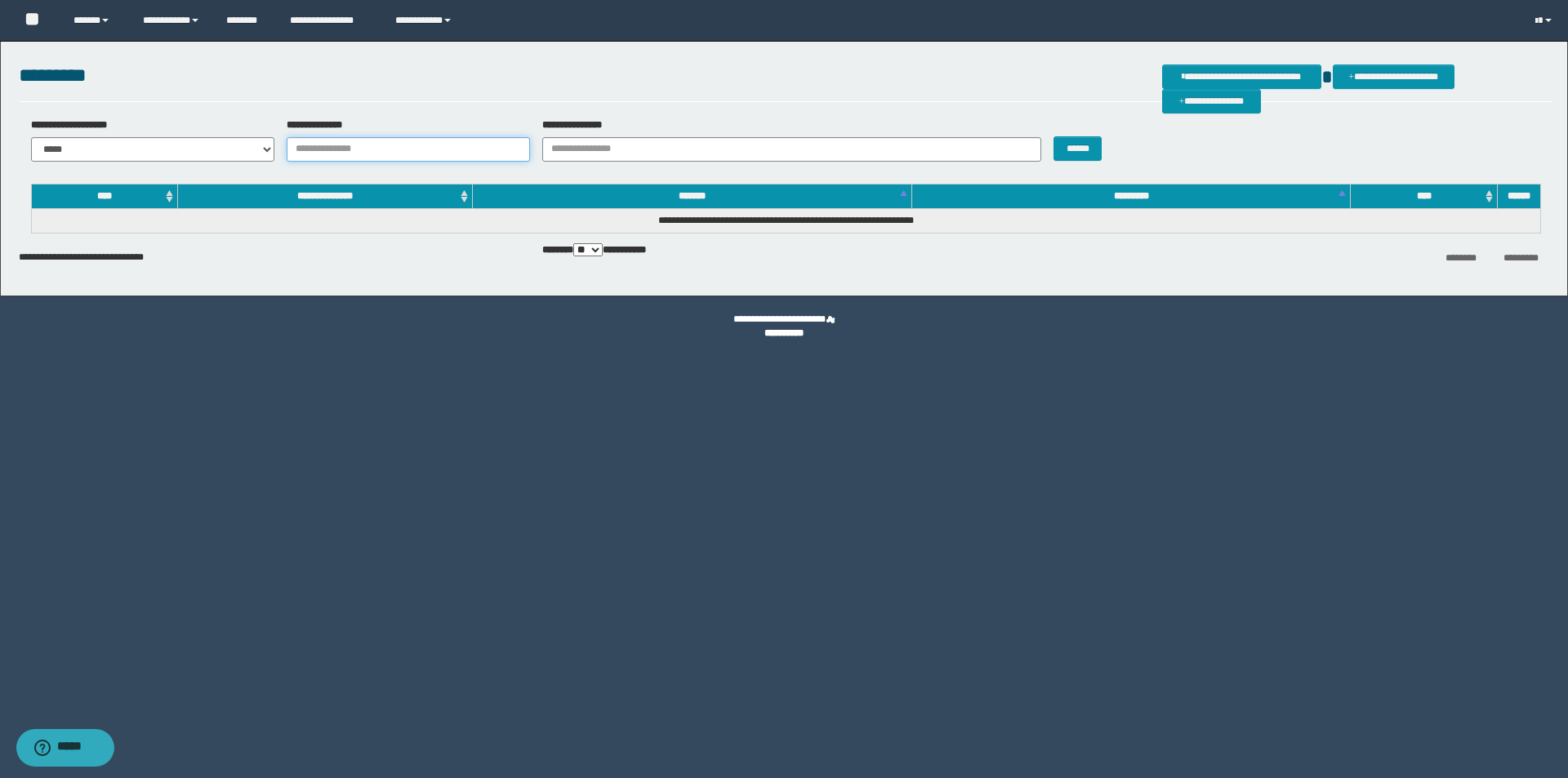 drag, startPoint x: 360, startPoint y: 146, endPoint x: 368, endPoint y: 154, distance: 11.313708 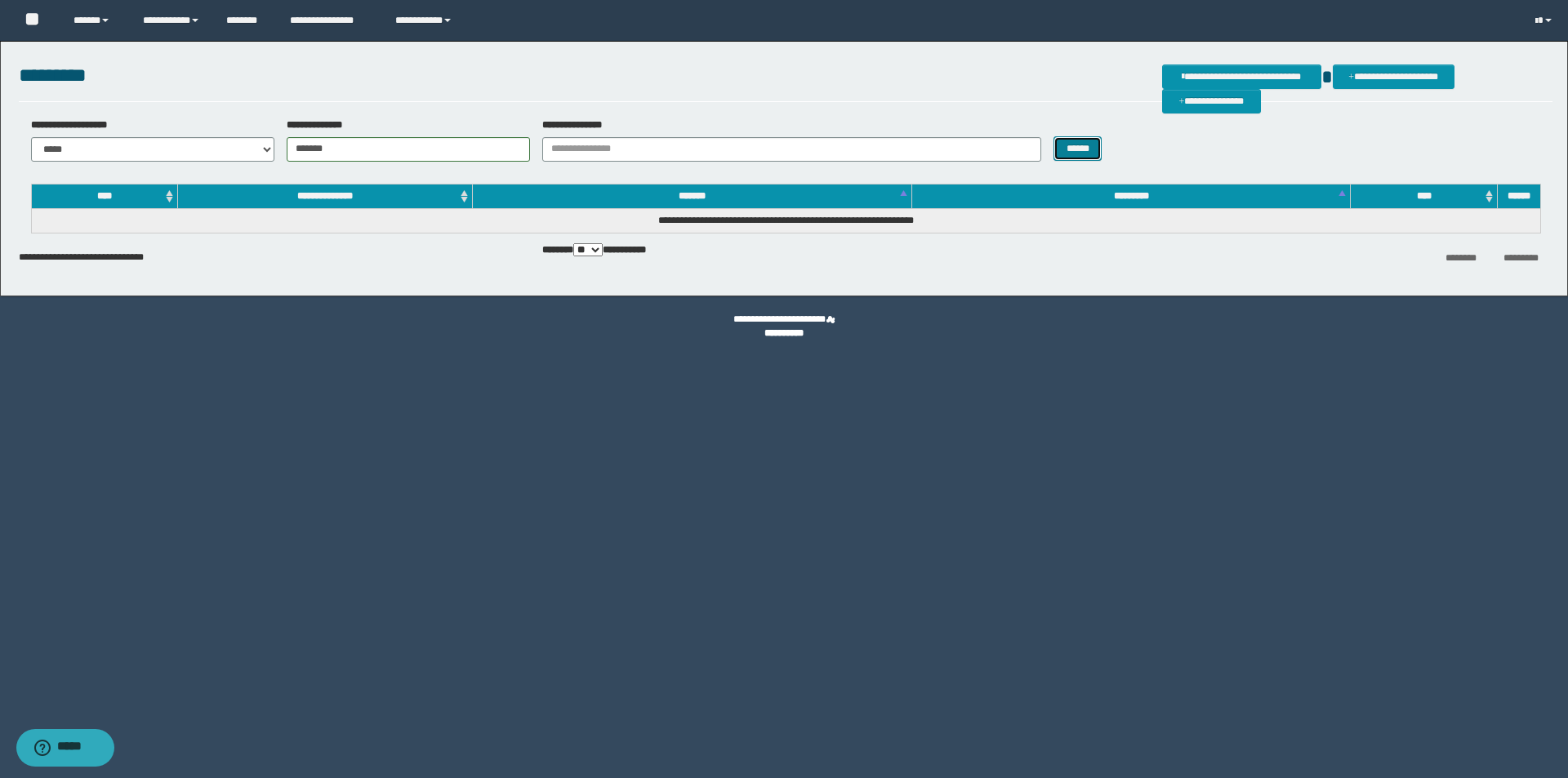 click on "******" at bounding box center [1077, 149] 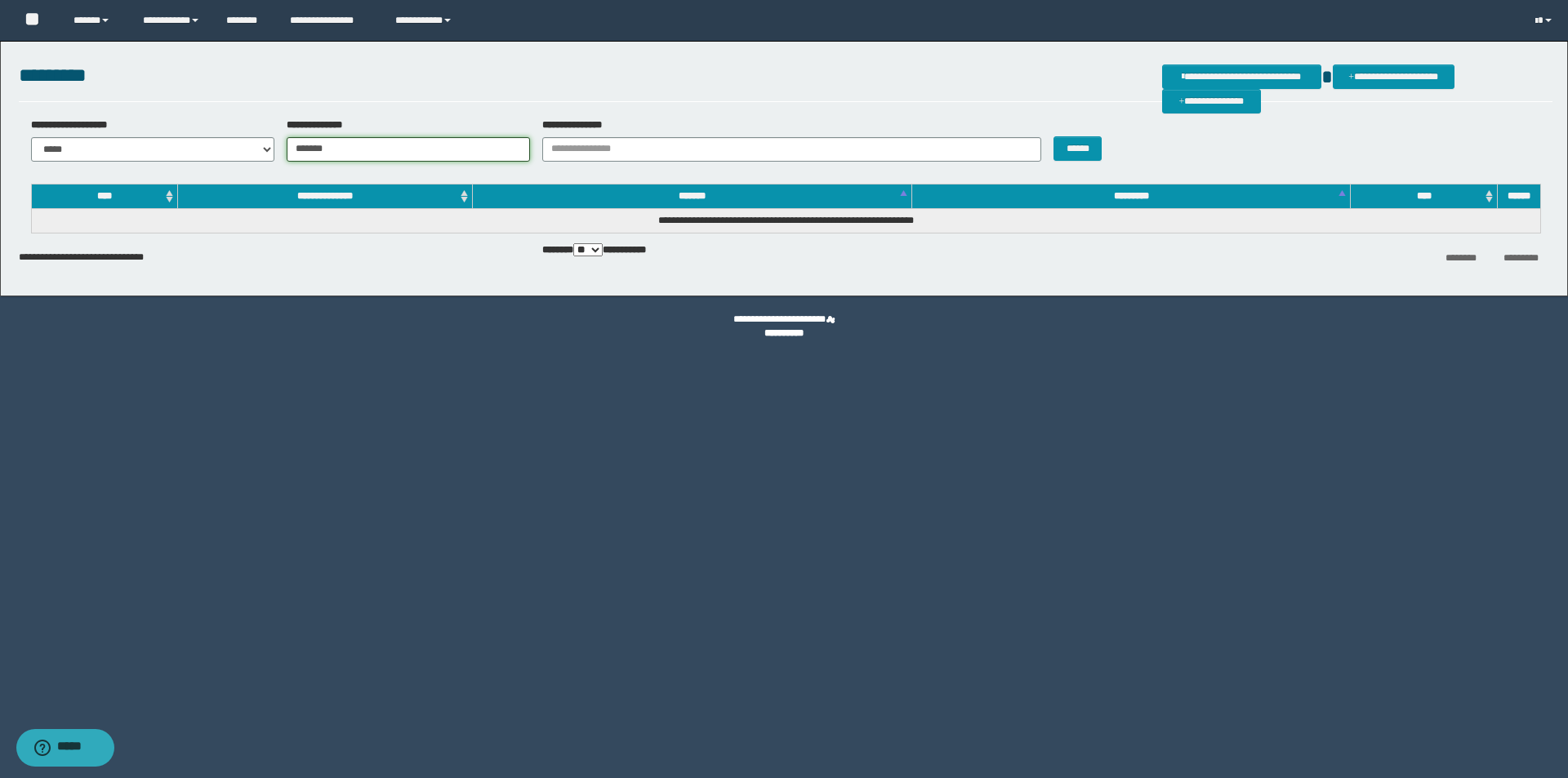 click on "*******" at bounding box center (408, 149) 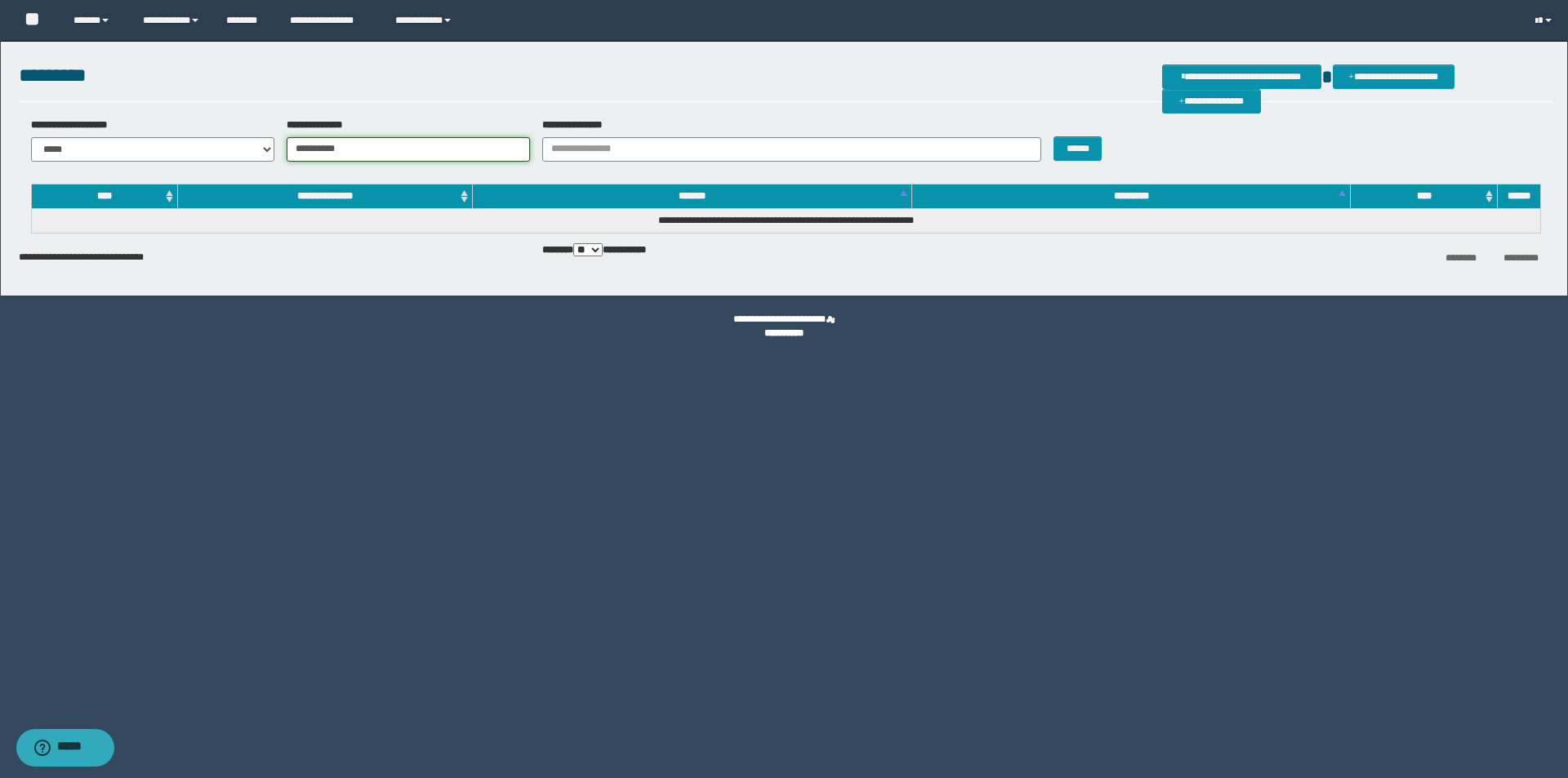 type on "**********" 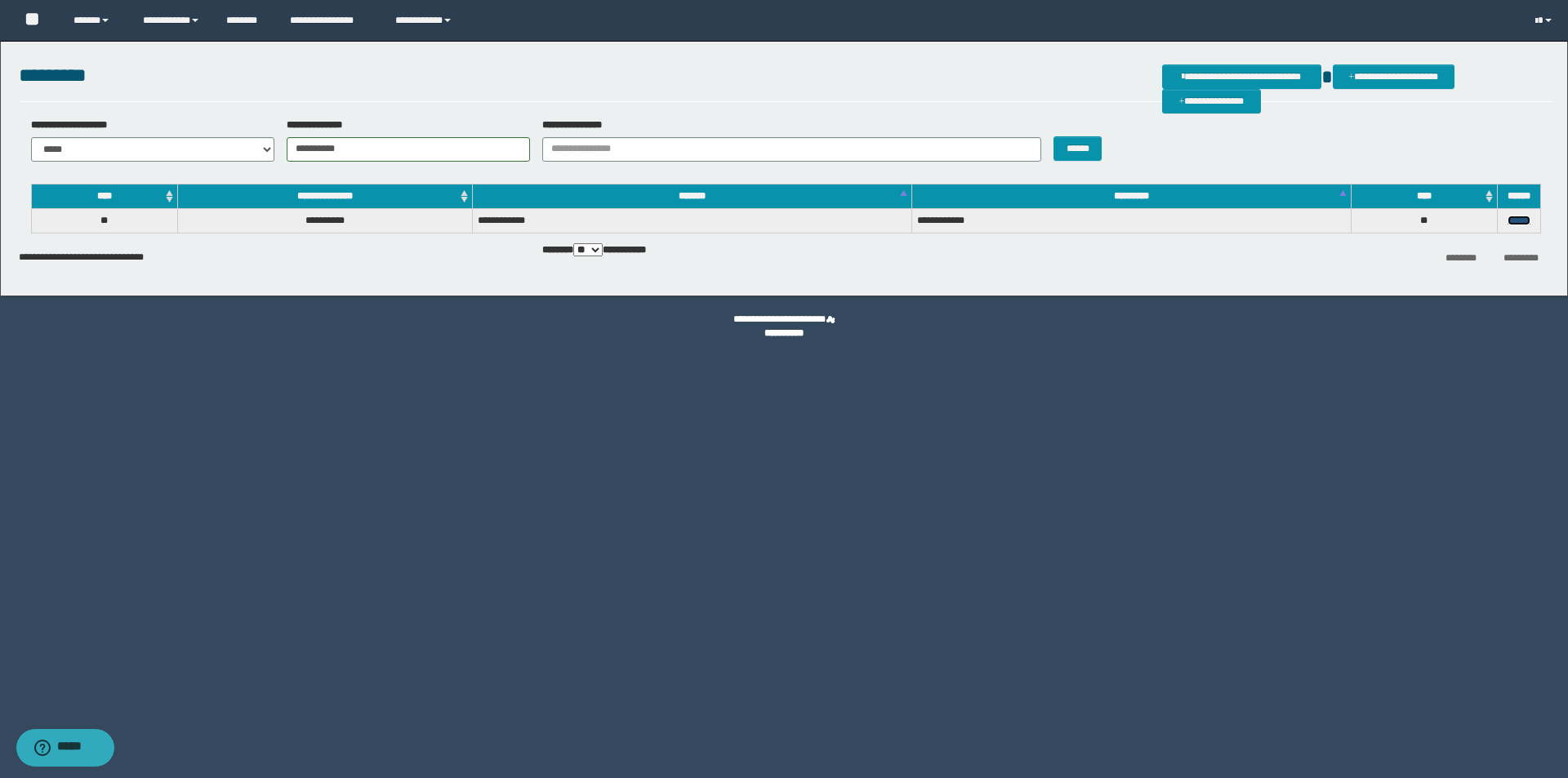 click on "******" at bounding box center [1519, 220] 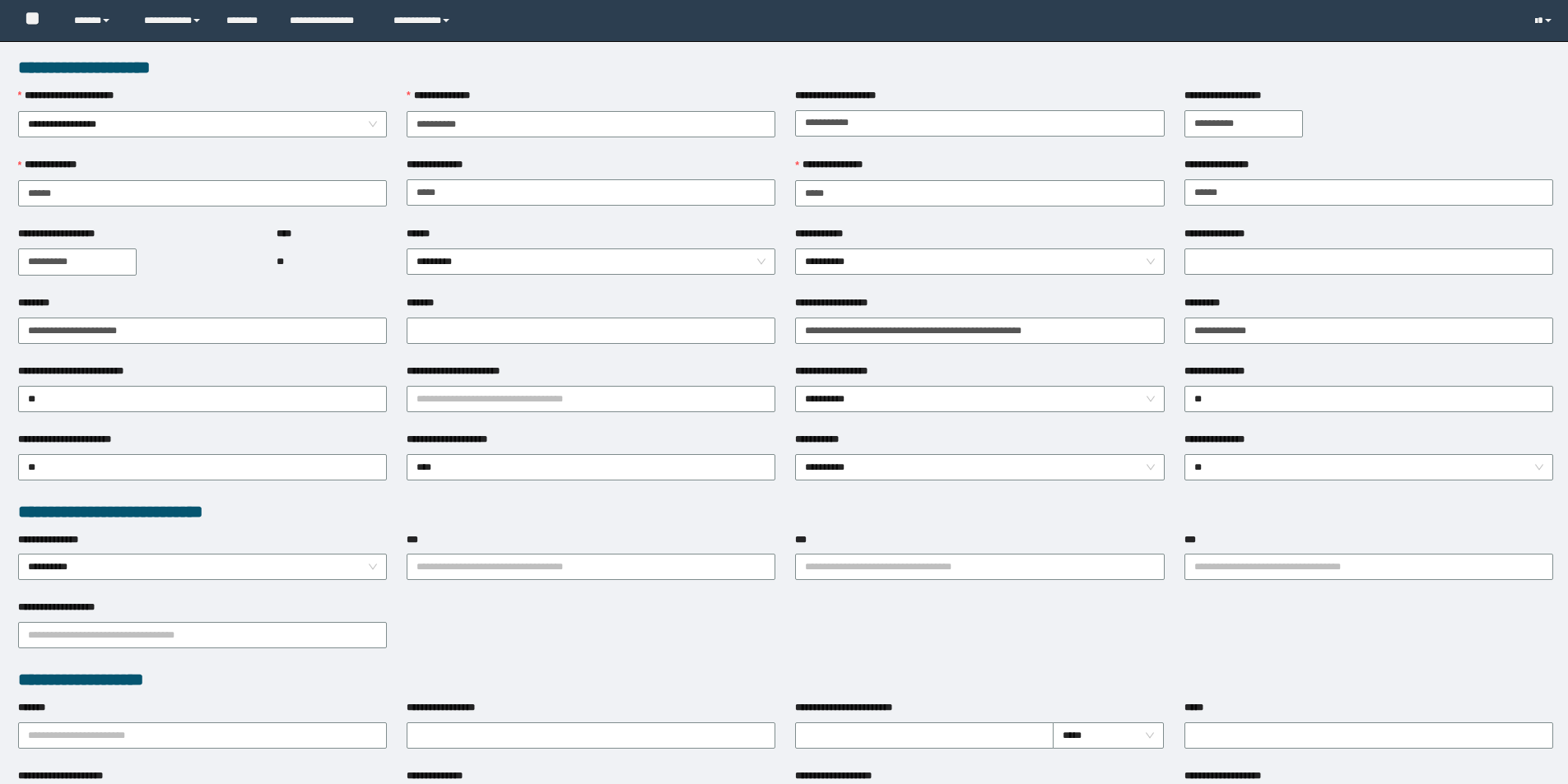 scroll, scrollTop: 0, scrollLeft: 0, axis: both 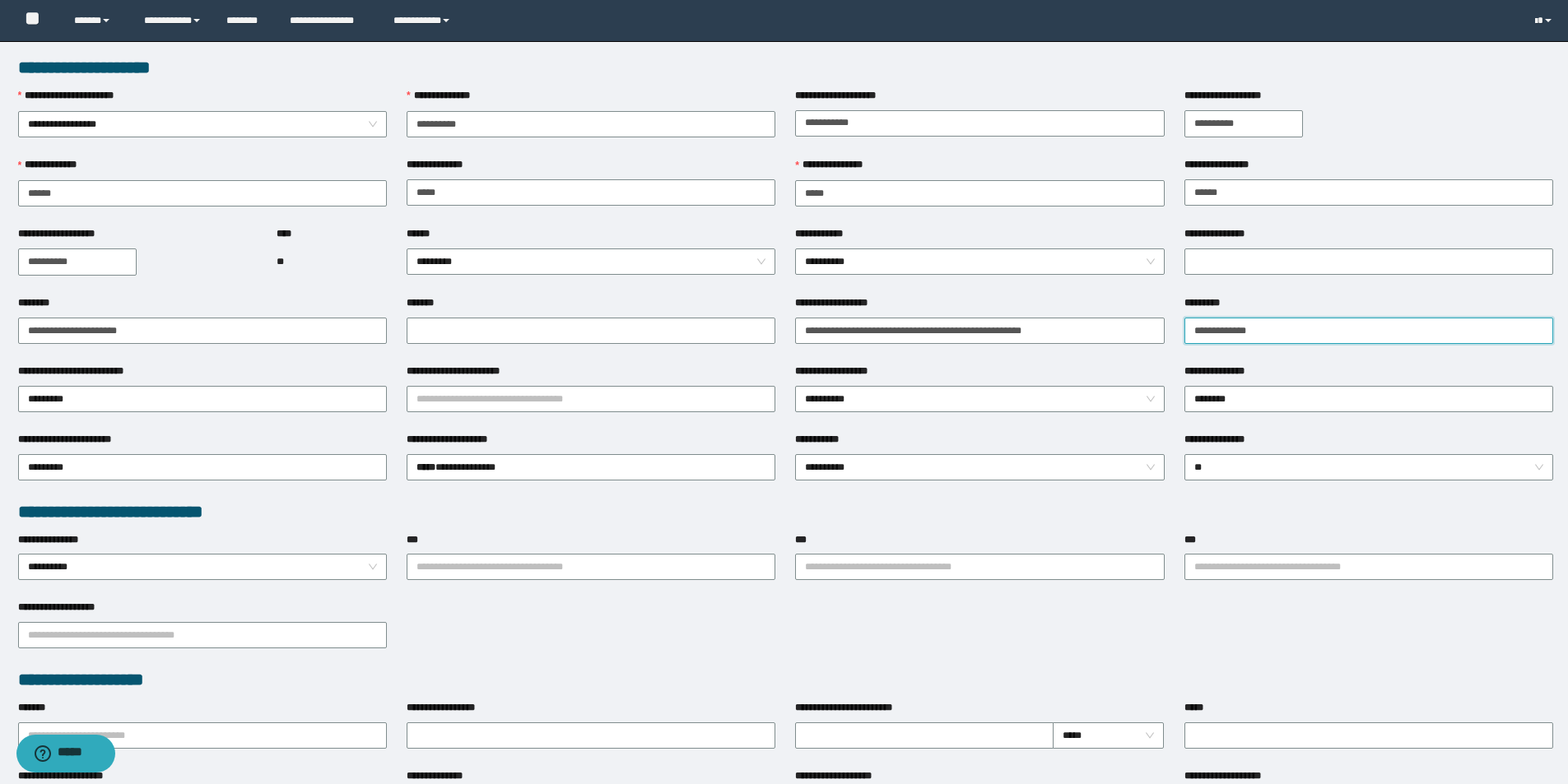drag, startPoint x: 1212, startPoint y: 322, endPoint x: 1173, endPoint y: 322, distance: 39 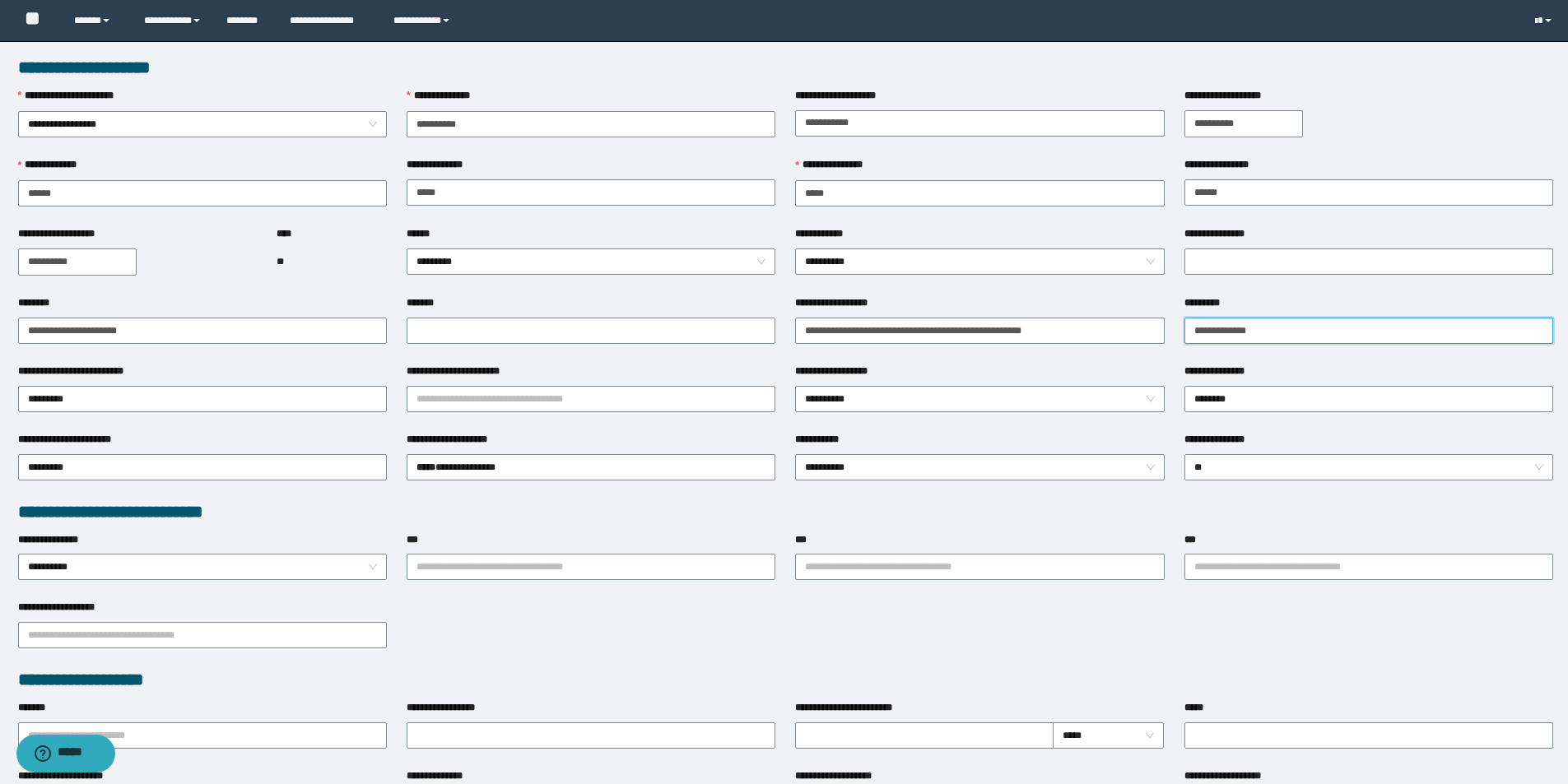 click on "**********" at bounding box center (1369, 331) 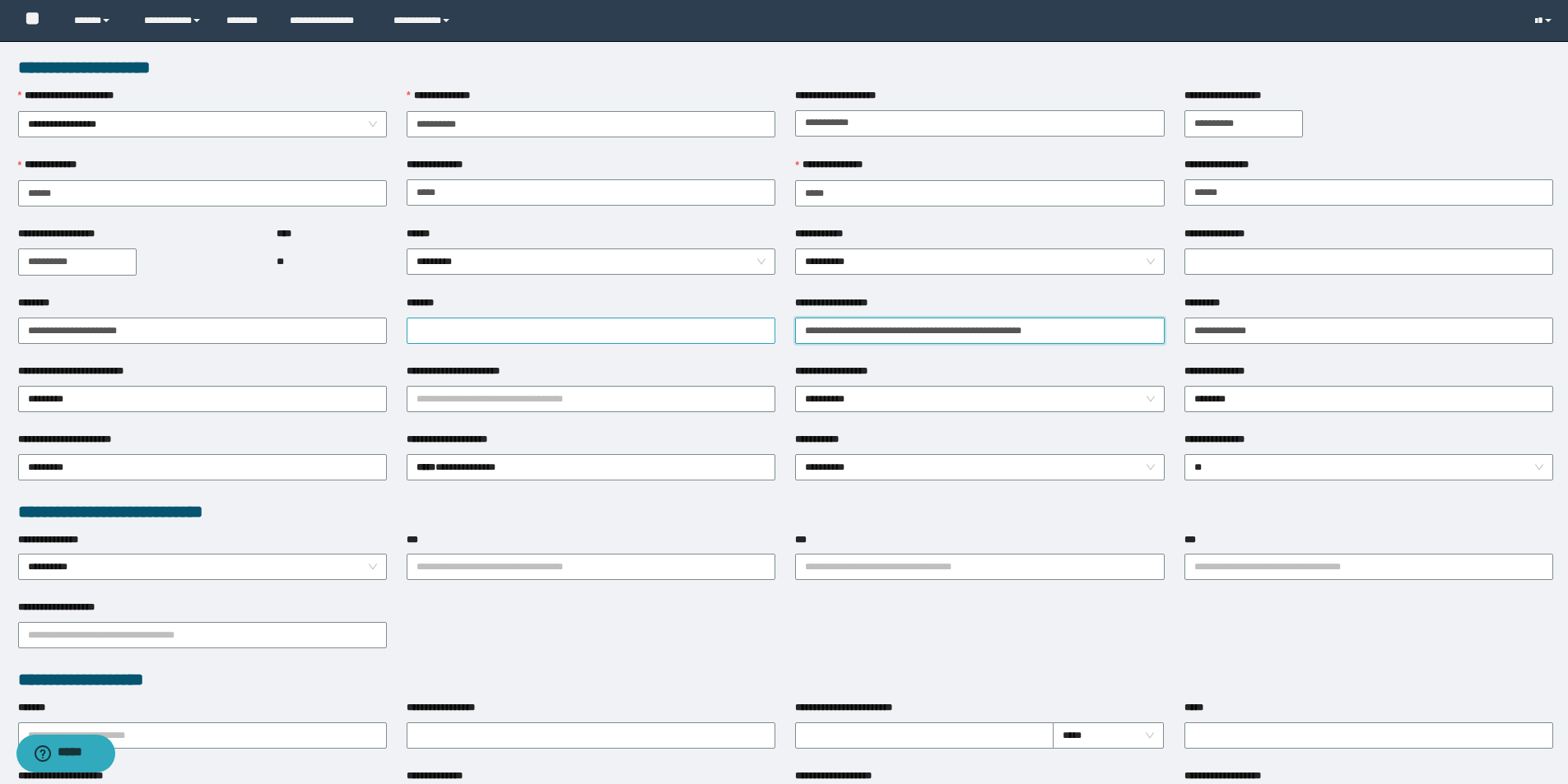 drag, startPoint x: 1111, startPoint y: 332, endPoint x: 714, endPoint y: 330, distance: 397.00504 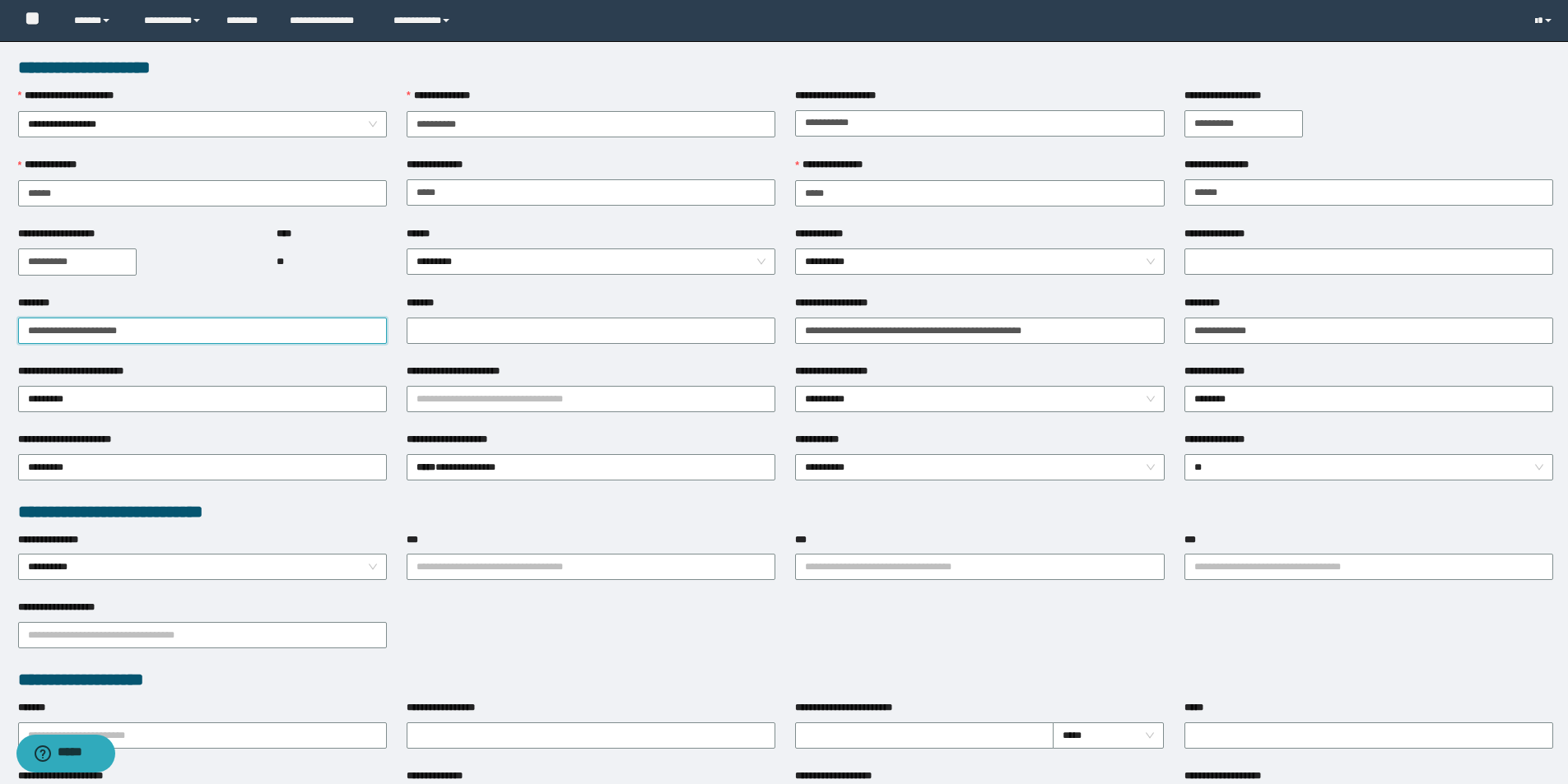 drag, startPoint x: 200, startPoint y: 333, endPoint x: 0, endPoint y: 322, distance: 200.30227 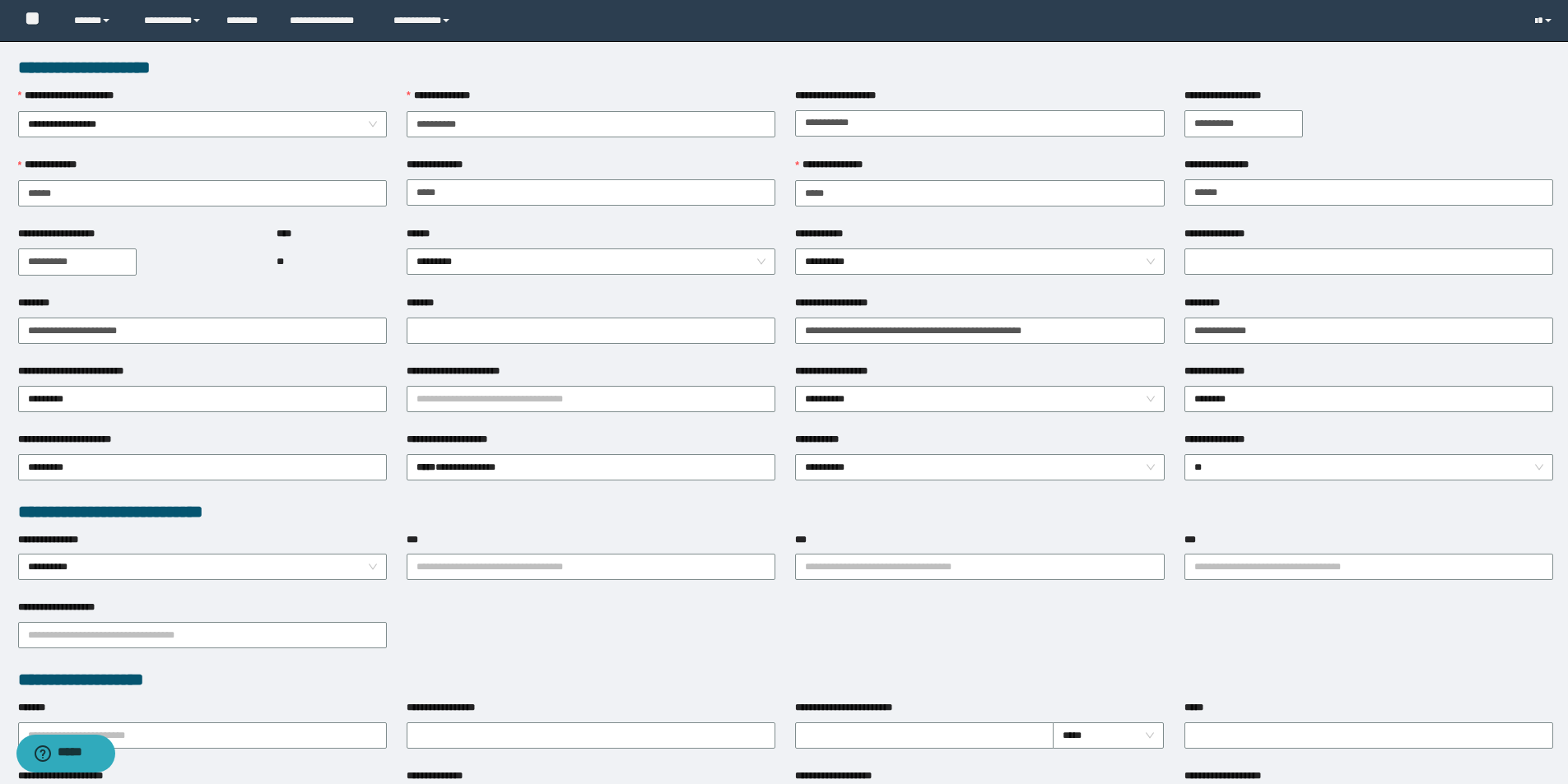 click on "**********" at bounding box center (1369, 99) 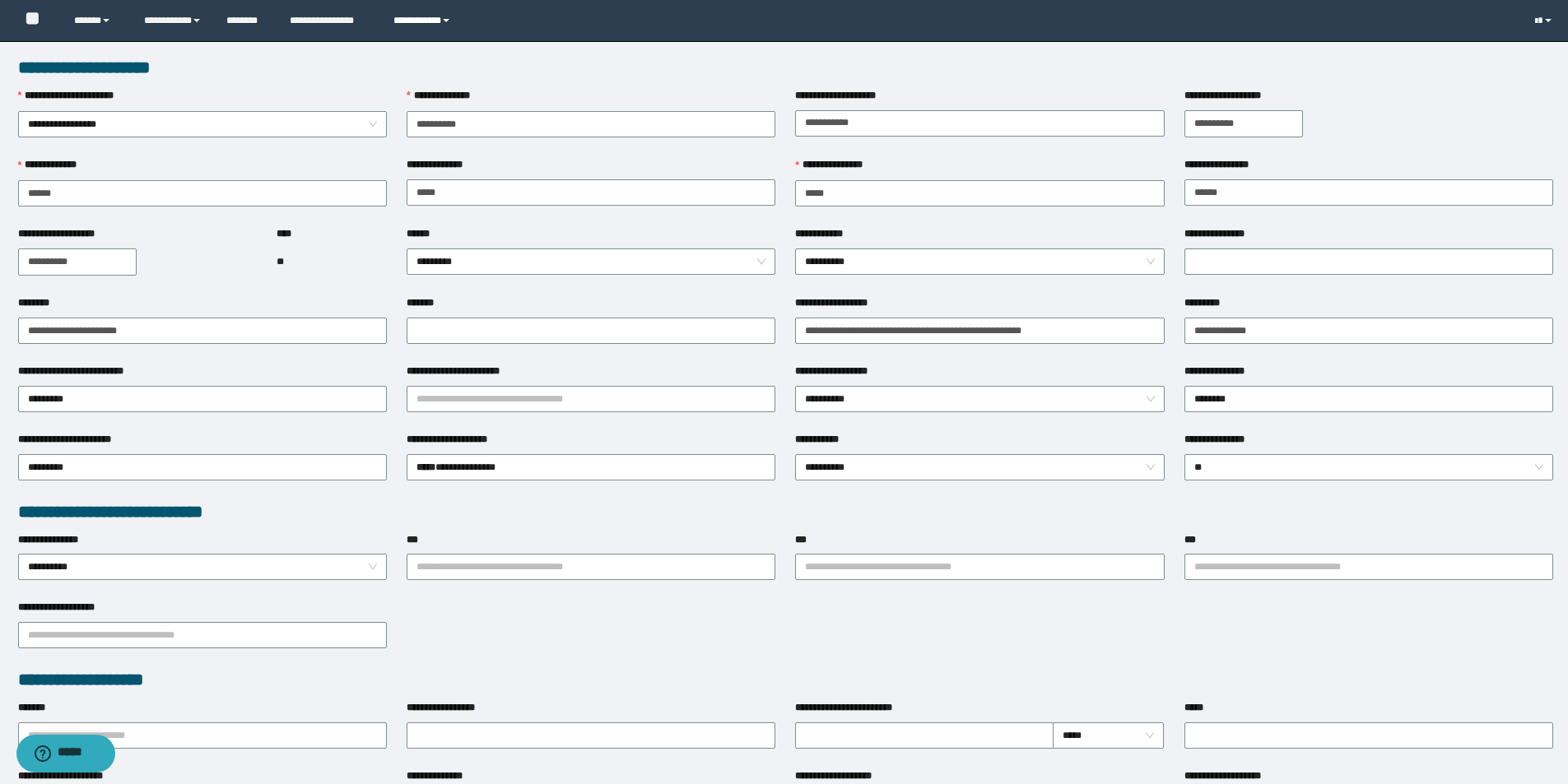 drag, startPoint x: 430, startPoint y: 22, endPoint x: 449, endPoint y: 41, distance: 26.870058 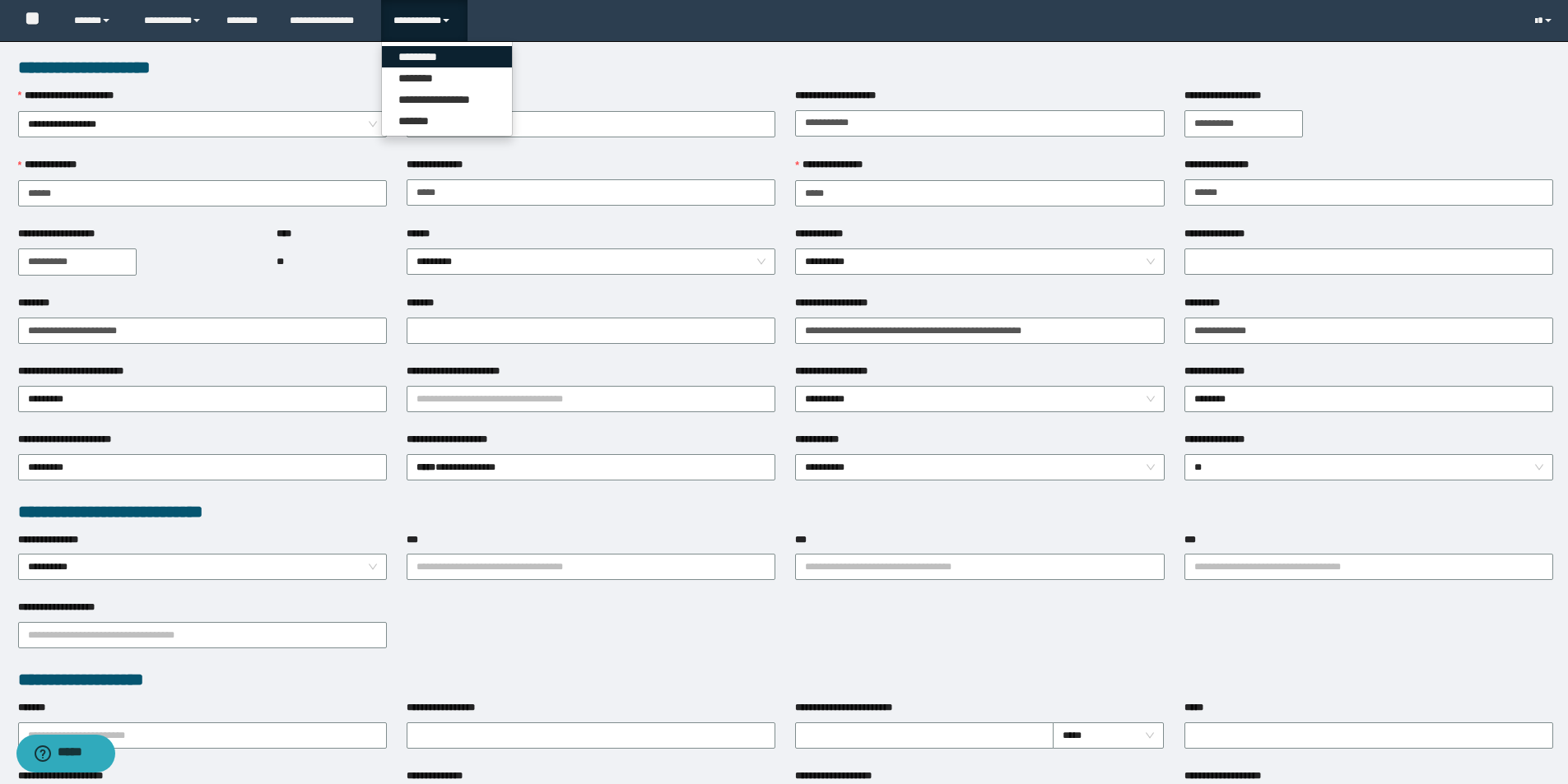 click on "*********" at bounding box center [447, 57] 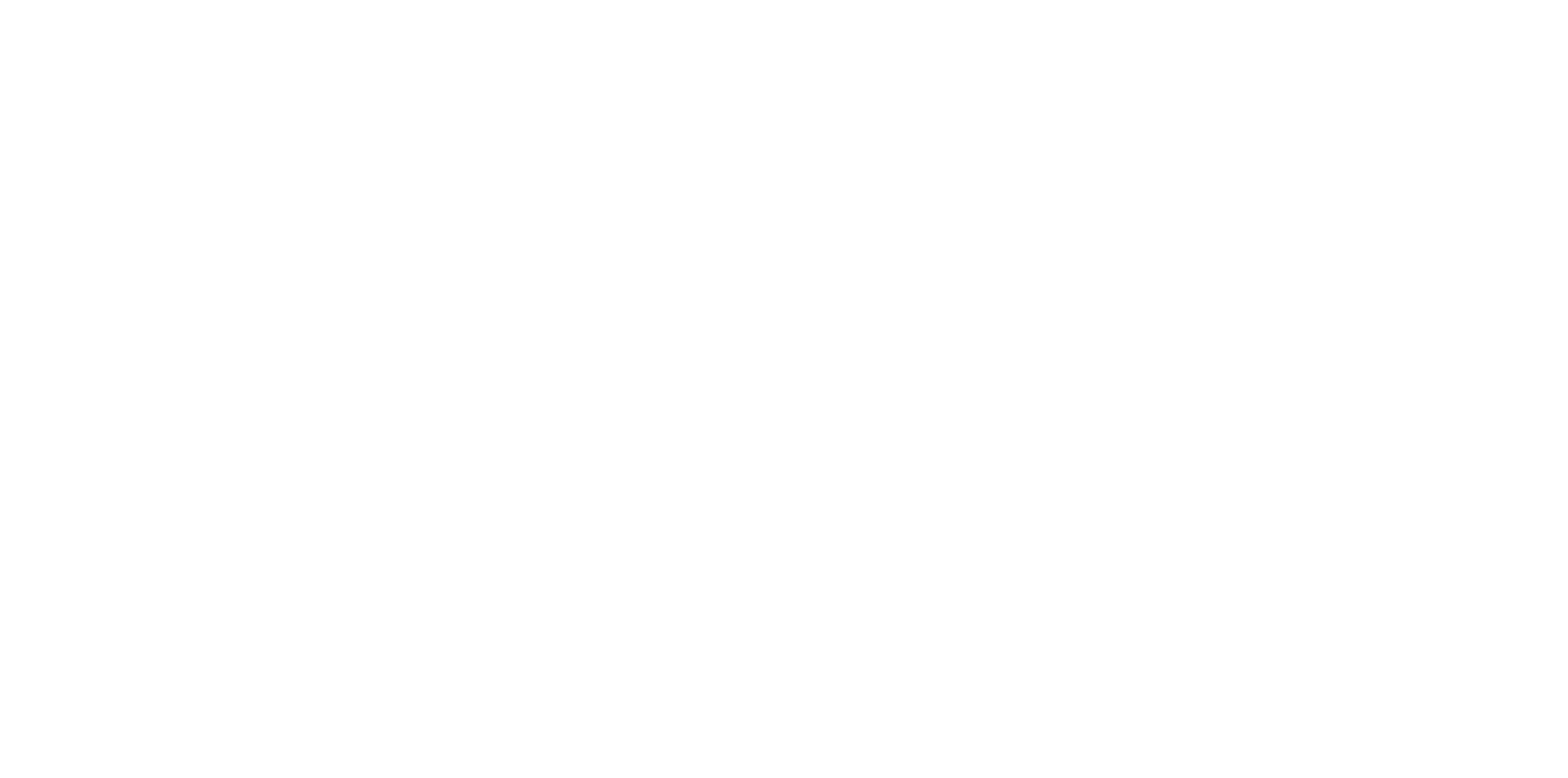 scroll, scrollTop: 0, scrollLeft: 0, axis: both 